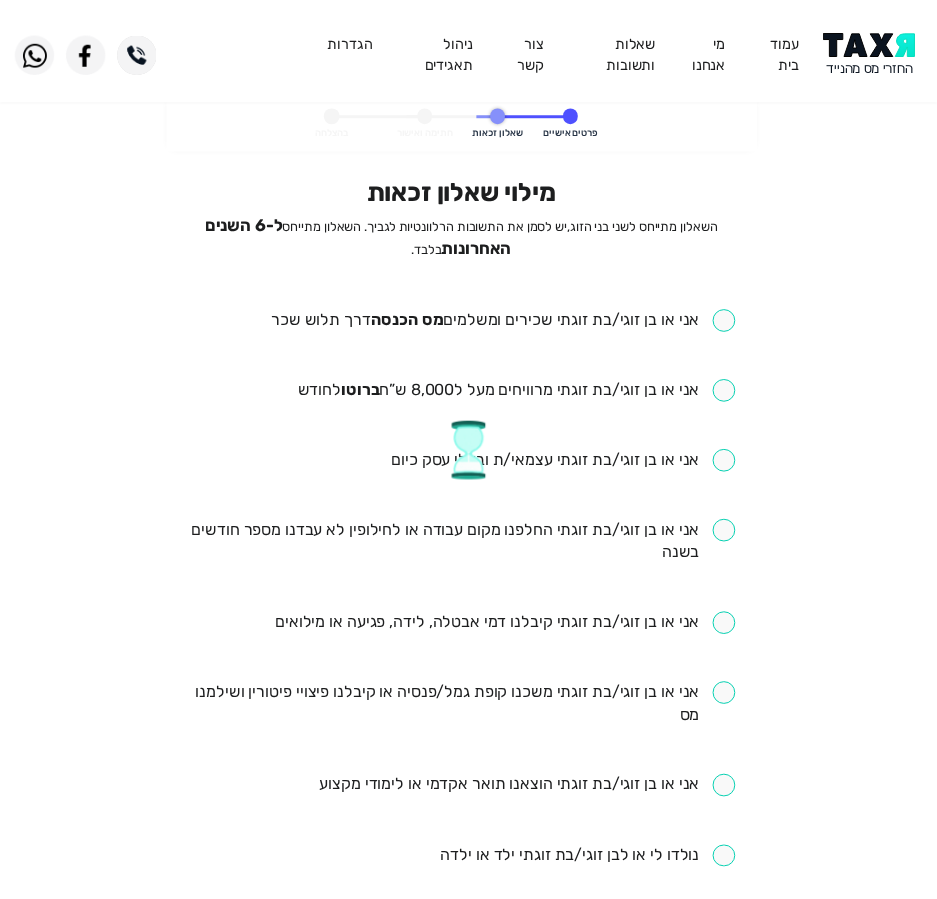 scroll, scrollTop: 0, scrollLeft: 0, axis: both 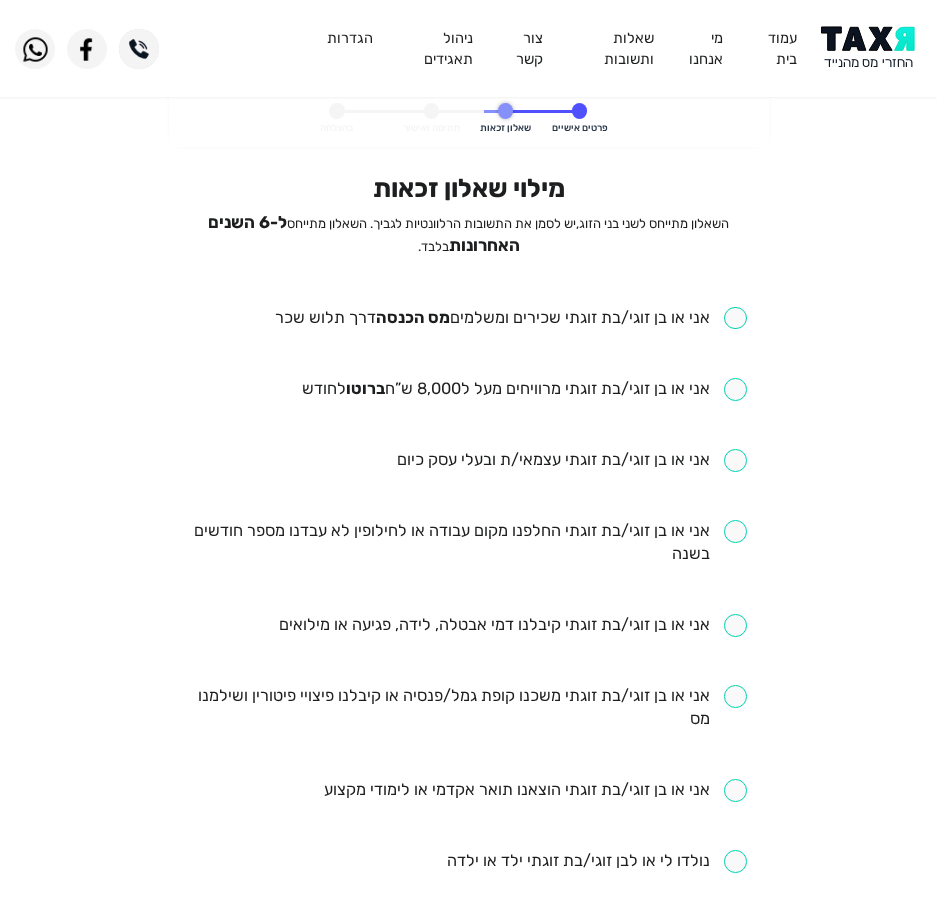 click at bounding box center [511, 318] 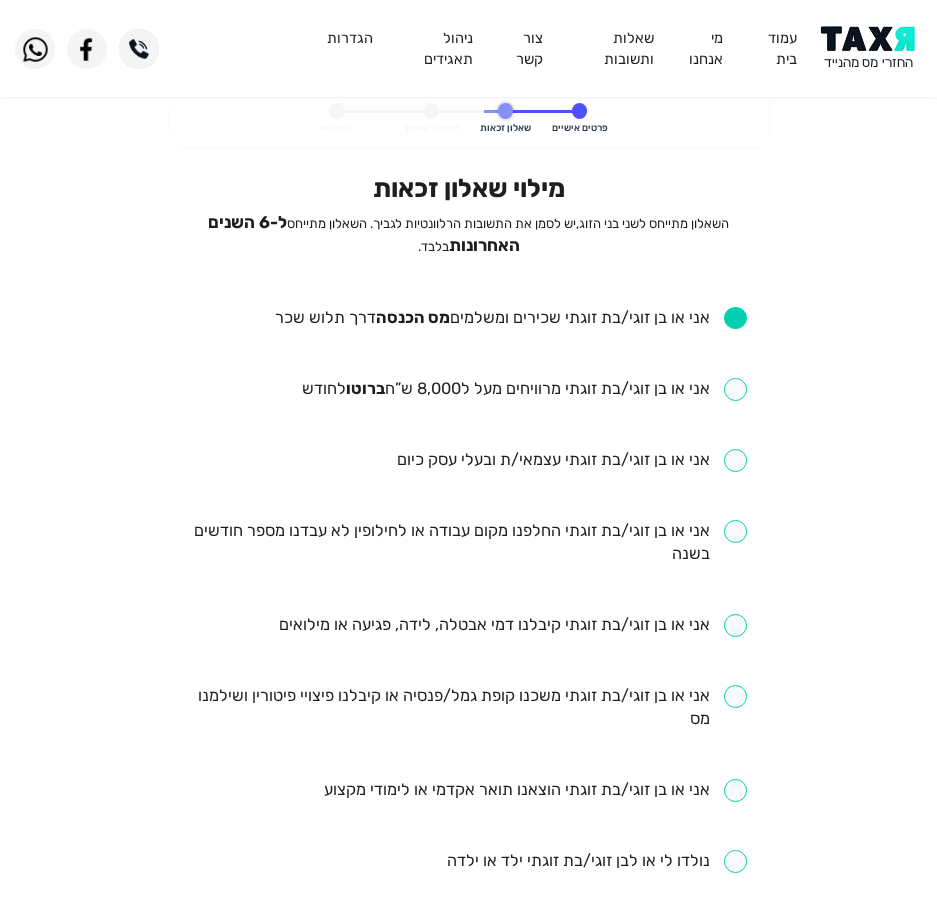 click at bounding box center [511, 318] 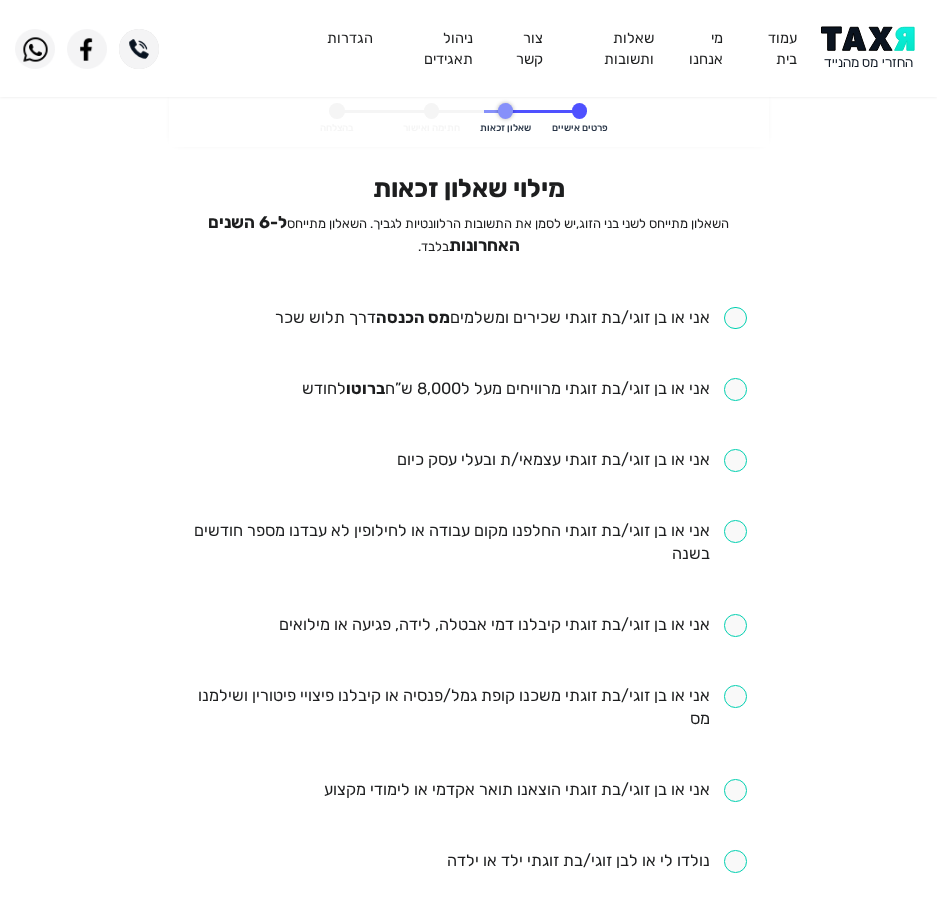 click on "אני או בן זוגי/בת זוגתי שכירים ומשלמים  מס הכנסה  דרך תלוש שכר" at bounding box center [468, 319] 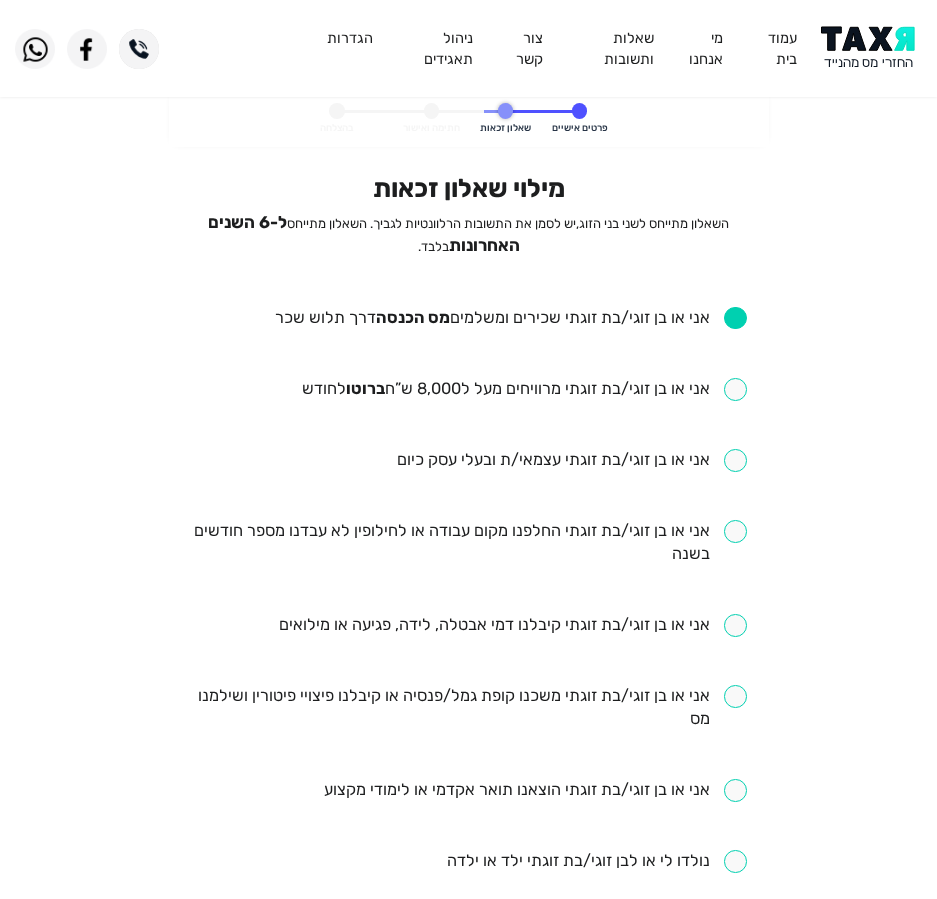 click on "אני או בן זוגי/בת זוגתי שכירים ומשלמים  מס הכנסה  דרך תלוש שכר אני או בן זוגי/בת זוגתי מרוויחים מעל ל8,000 ש”ח  ברוטו  לחודש אני או בן זוגי/בת זוגתי עצמאי/ת ובעלי עסק כיום אני או בן זוגי/בת זוגתי החלפנו מקום עבודה או לחילופין לא עבדנו מספר חודשים בשנה אני או בן זוגי/בת זוגתי קיבלנו דמי אבטלה, לידה, פגיעה או מילואים אני או בן זוגי/בת זוגתי משכנו קופת גמל/פנסיה או קיבלנו פיצויי פיטורין ושילמנו מס אני או בן זוגי/בת זוגתי הוצאנו תואר אקדמי או לימודי מקצוע נולדו לי או לבן זוגי/בת זוגתי ילד או ילדה אני או בן זוגי/בת זוגתי התגוררנו ביישוב ספר או עיירת פיתוח" at bounding box center (468, 863) 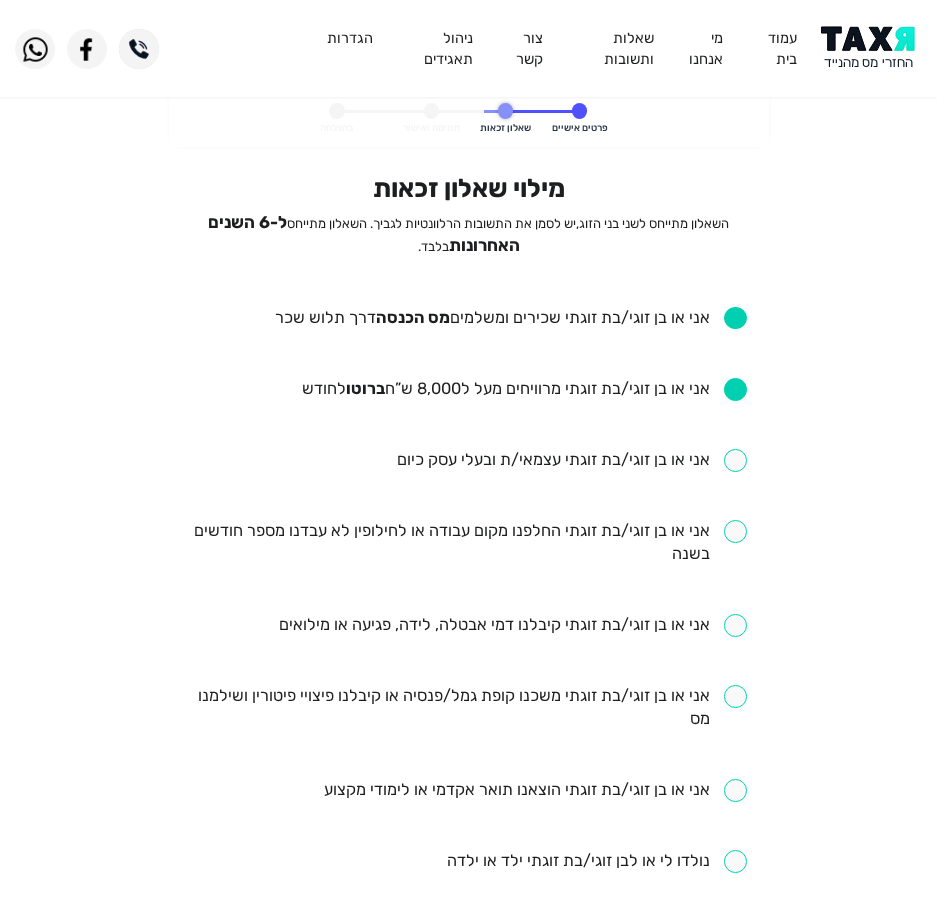 click at bounding box center (468, 543) 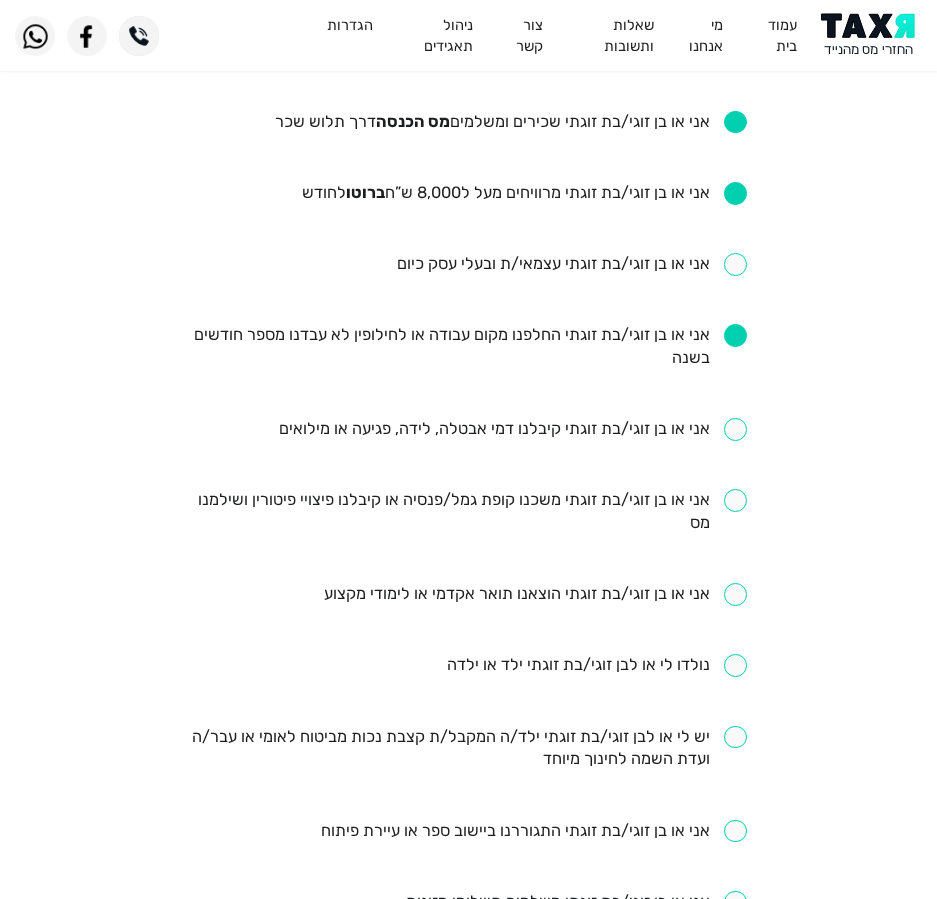 scroll, scrollTop: 200, scrollLeft: 0, axis: vertical 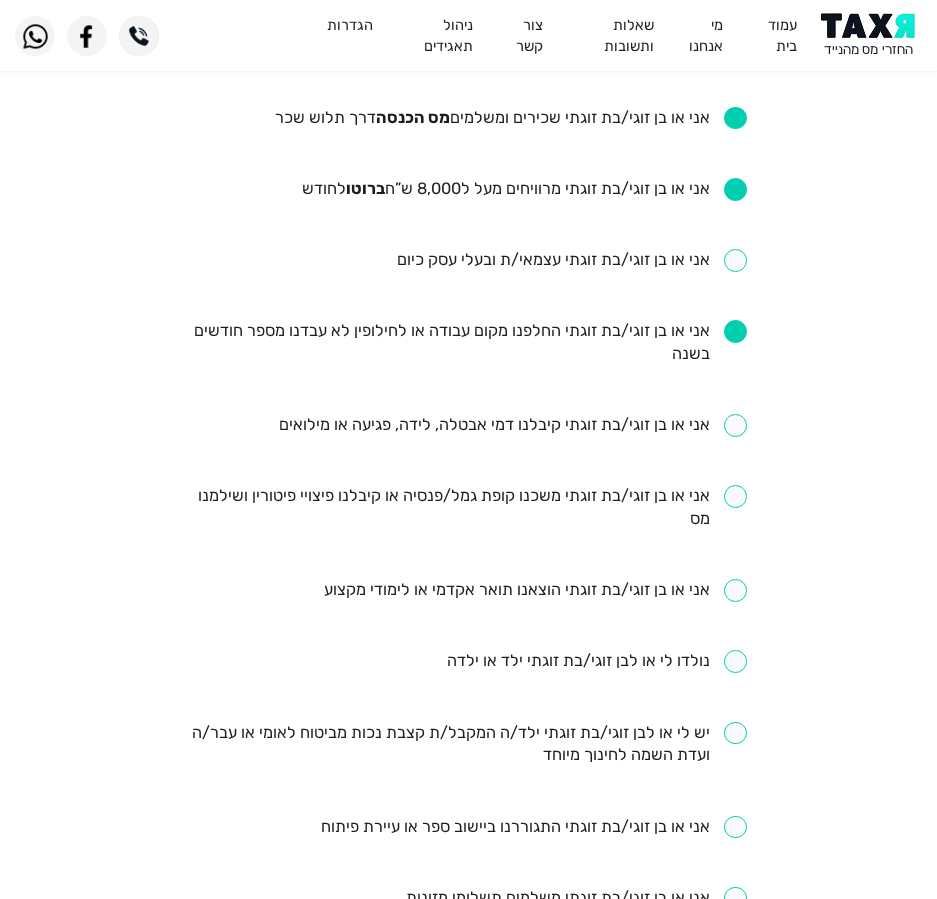 click at bounding box center [513, 425] 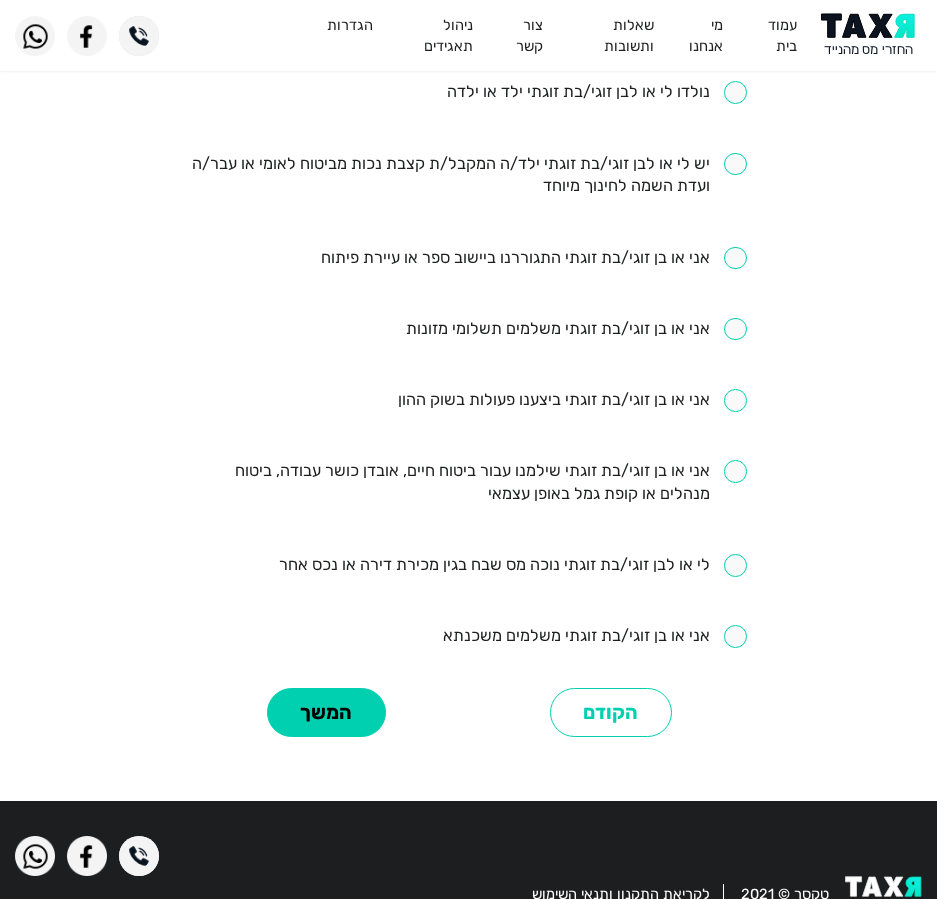 scroll, scrollTop: 800, scrollLeft: 0, axis: vertical 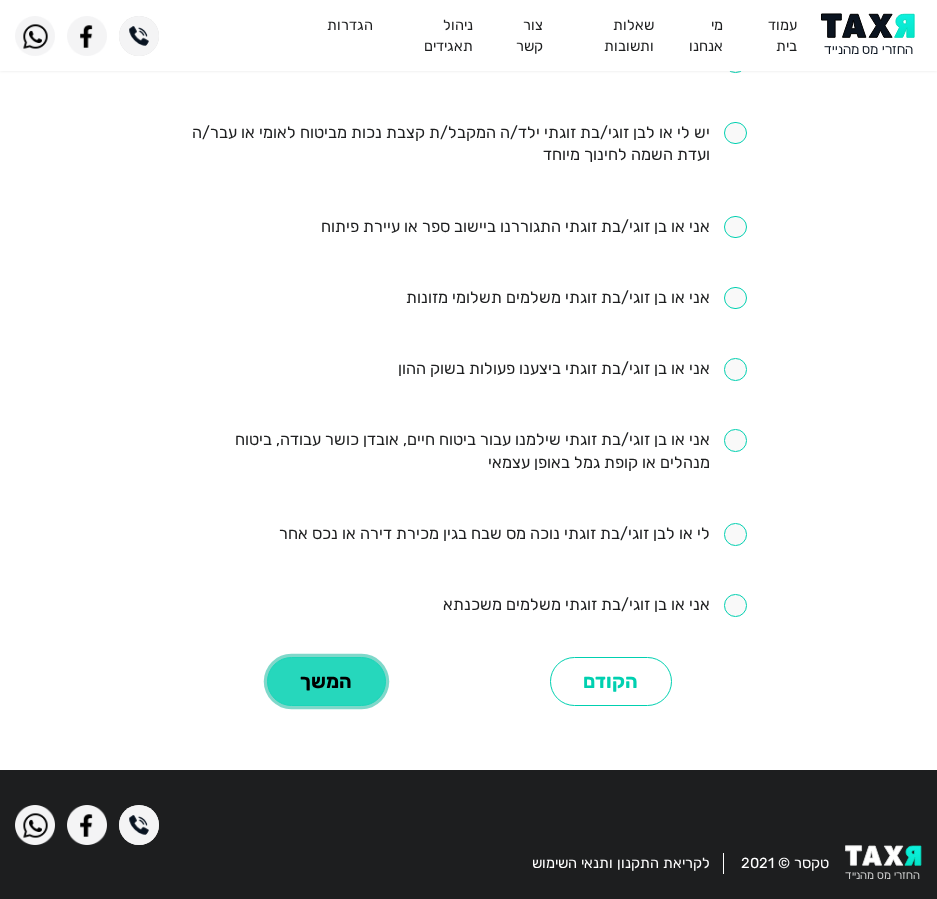 click on "המשך" at bounding box center [326, 681] 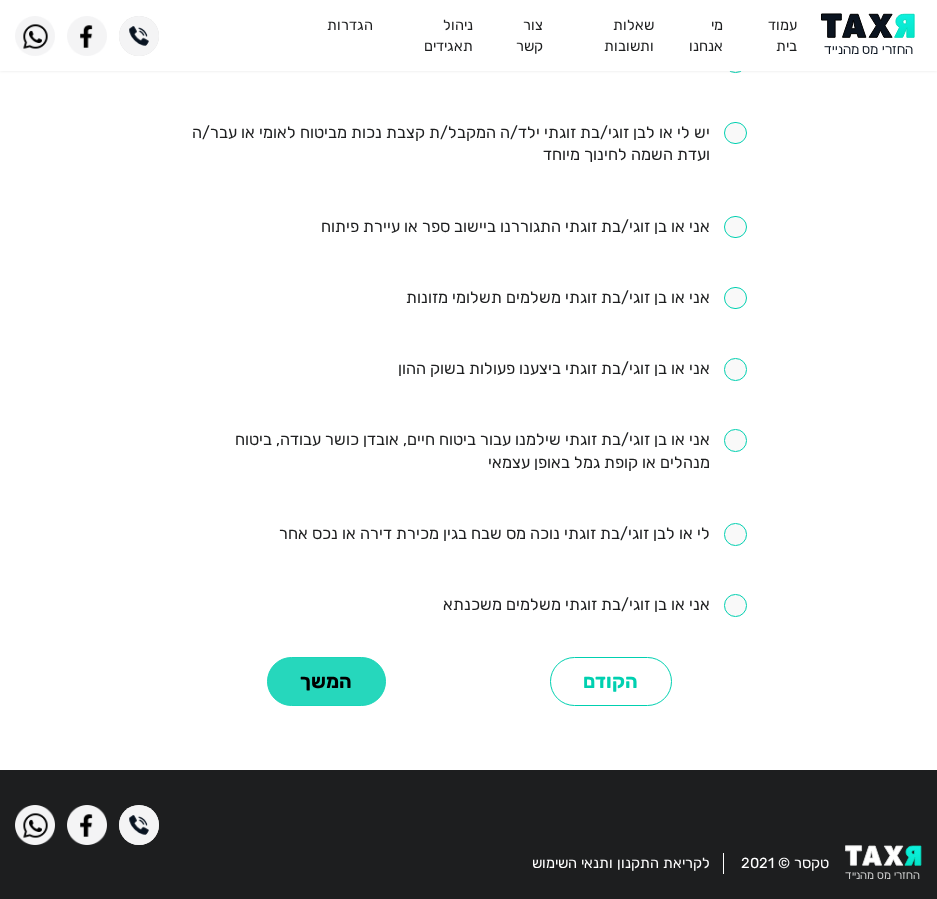 scroll, scrollTop: 0, scrollLeft: 0, axis: both 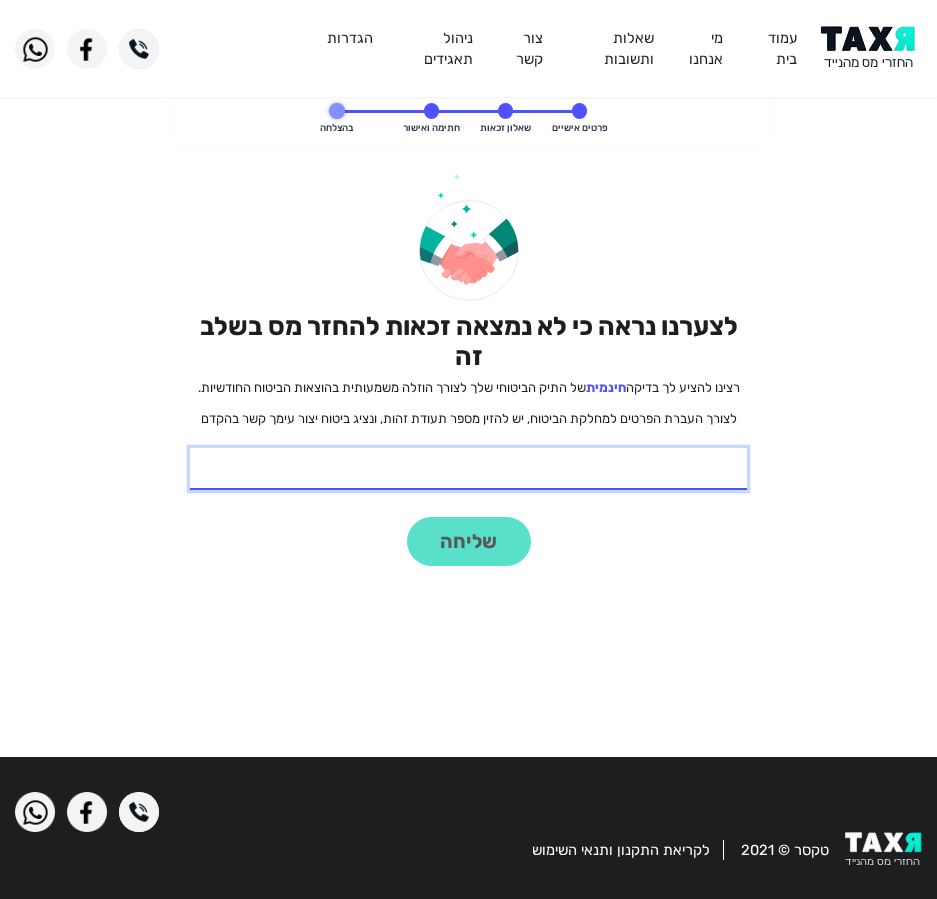 click on "* תעודת זהות" at bounding box center (468, 469) 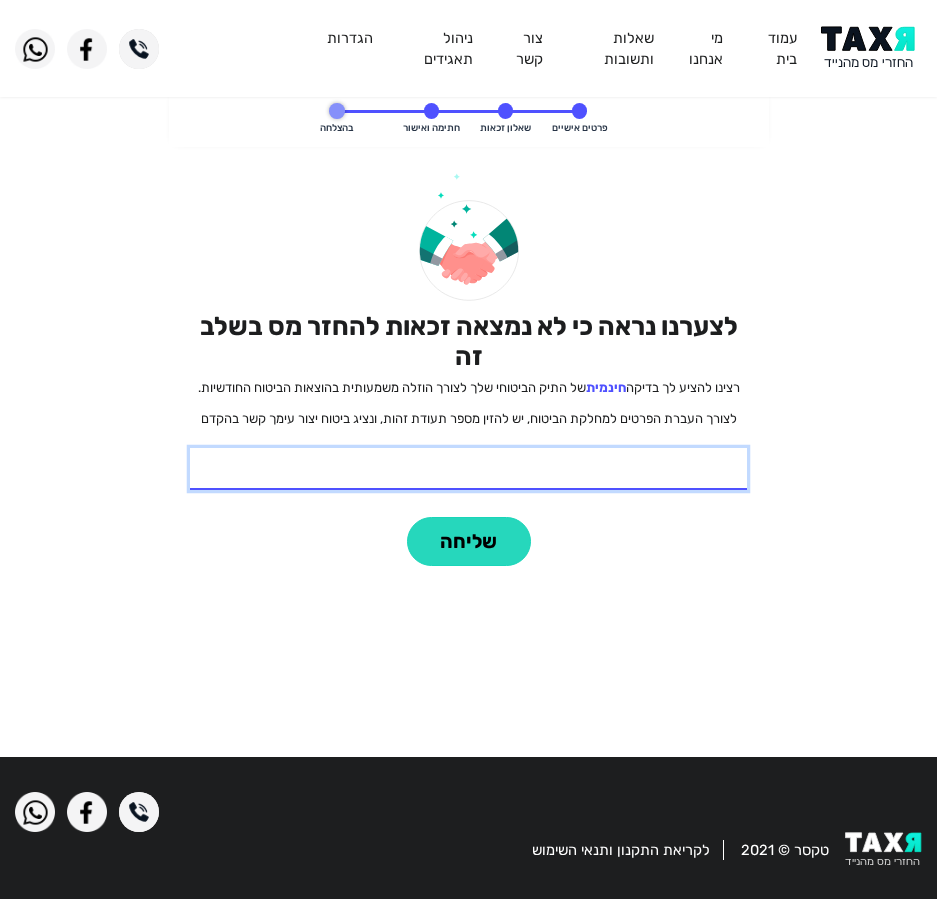 type on "212888317" 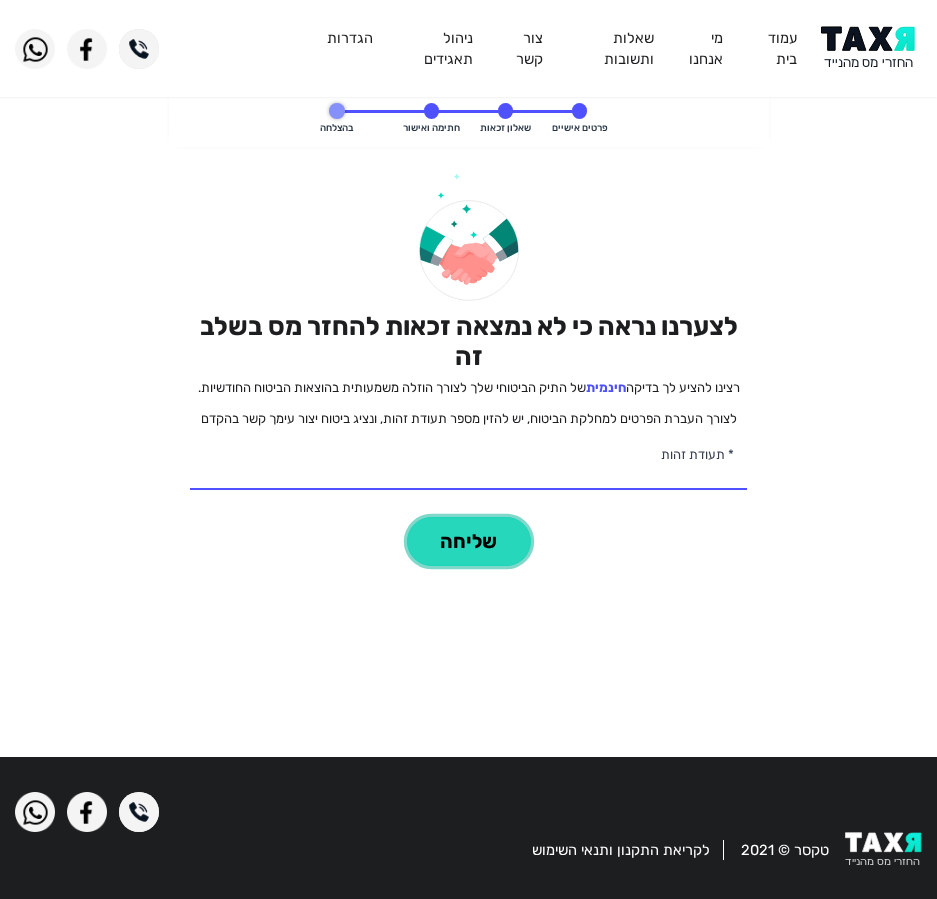 click on "שליחה" 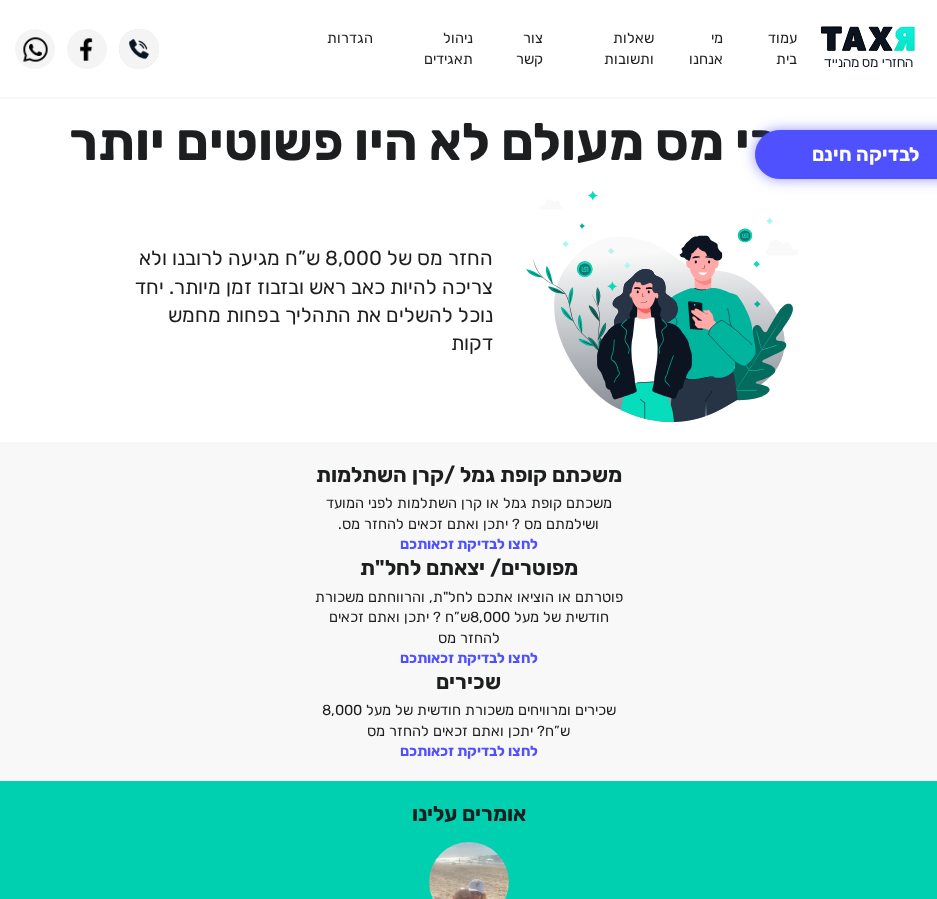 click at bounding box center (871, 48) 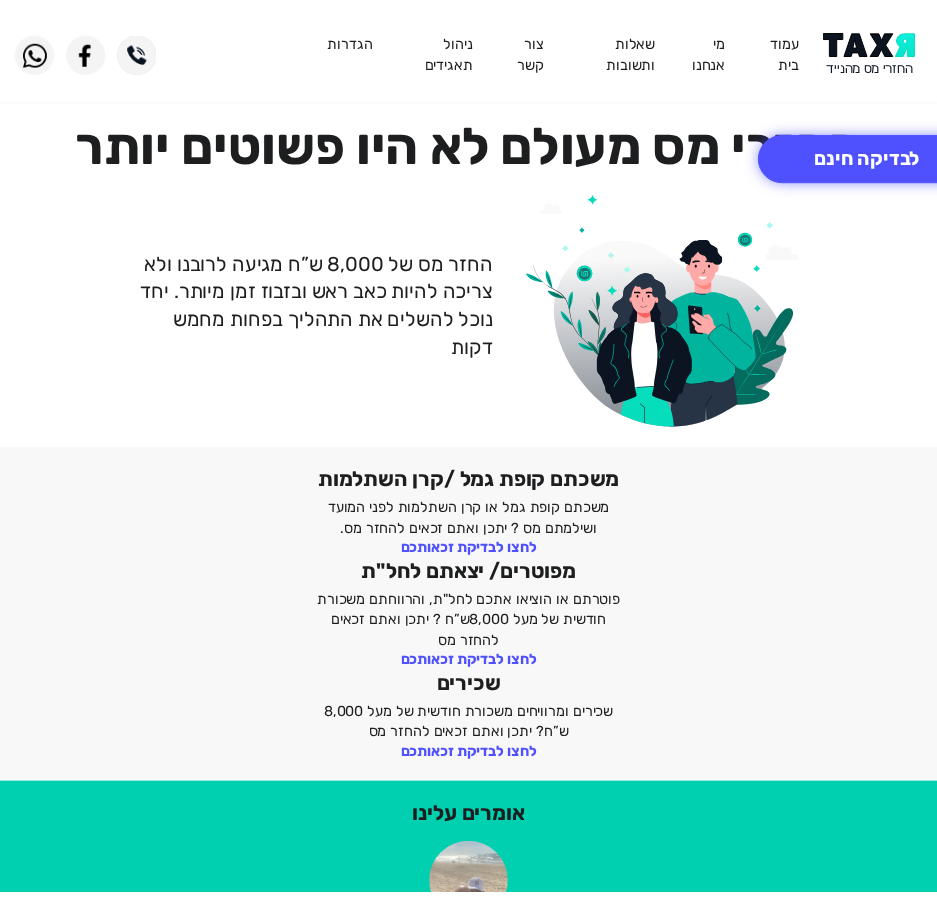 scroll, scrollTop: 0, scrollLeft: 0, axis: both 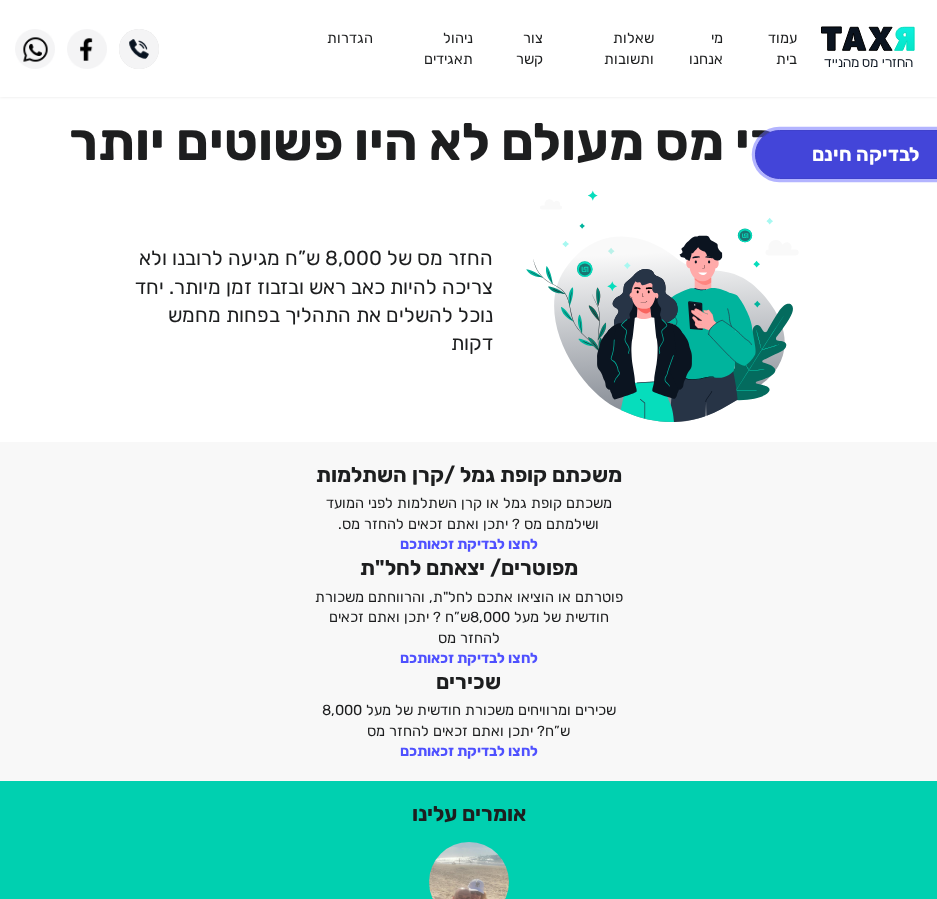 click on "לבדיקה חינם" 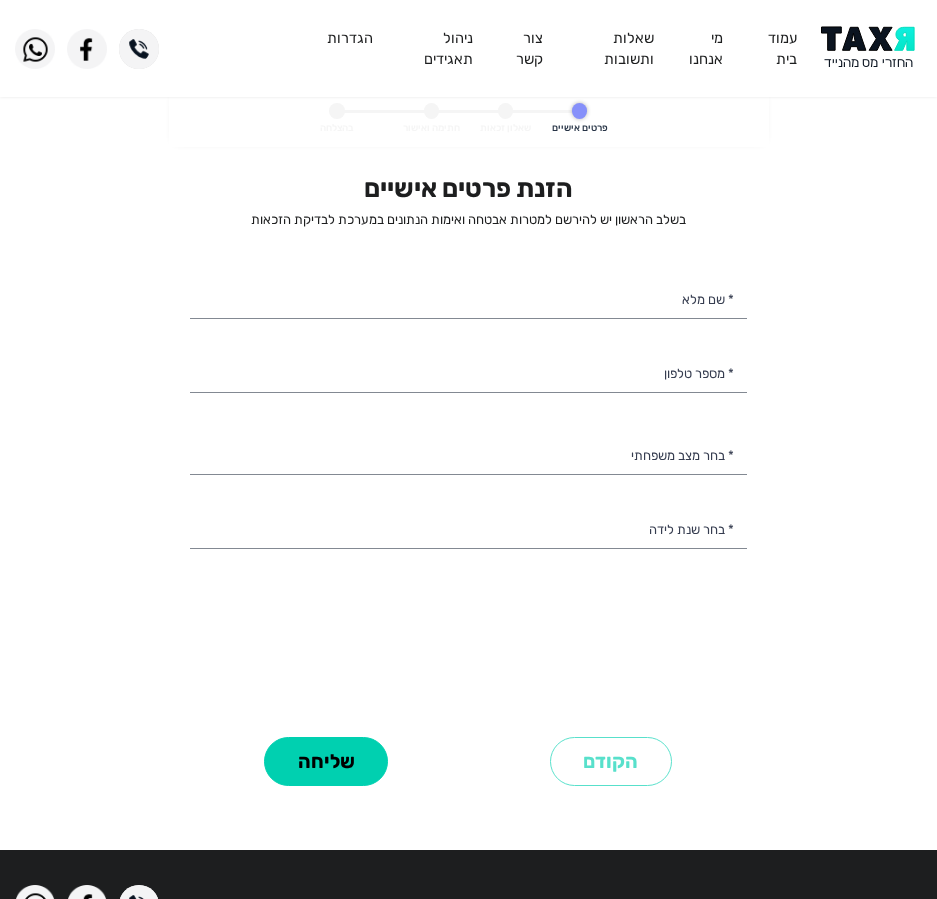 select 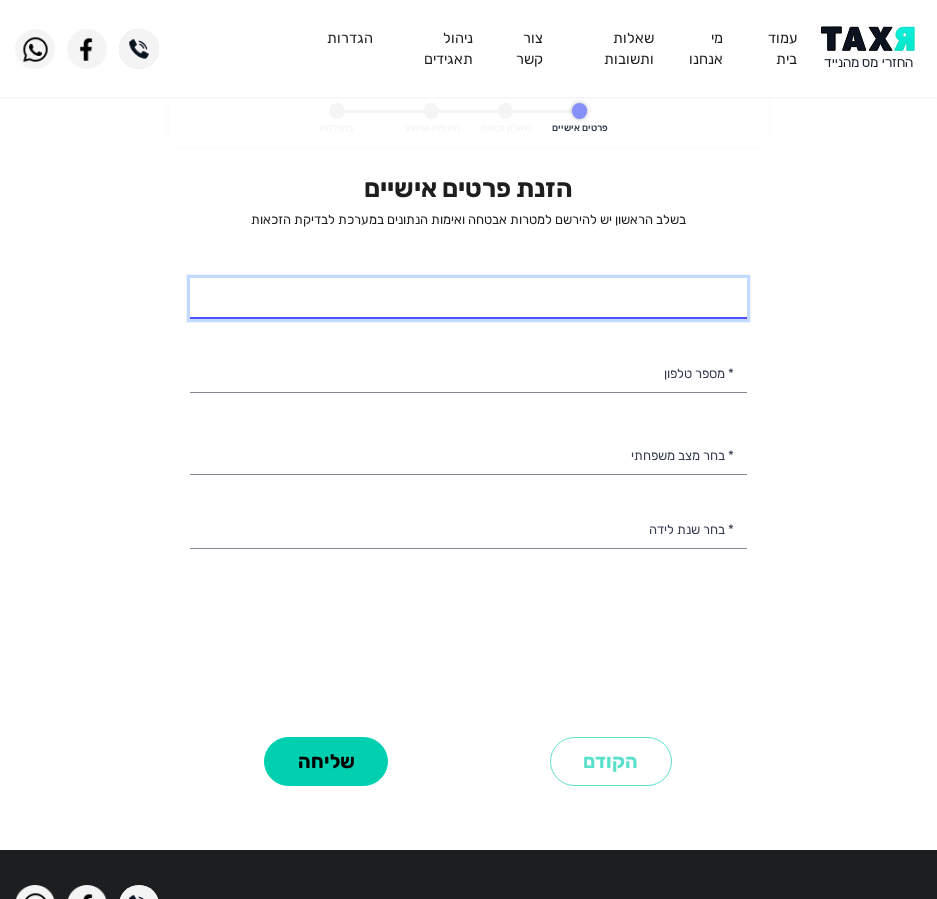 click on "* שם מלא" at bounding box center [468, 299] 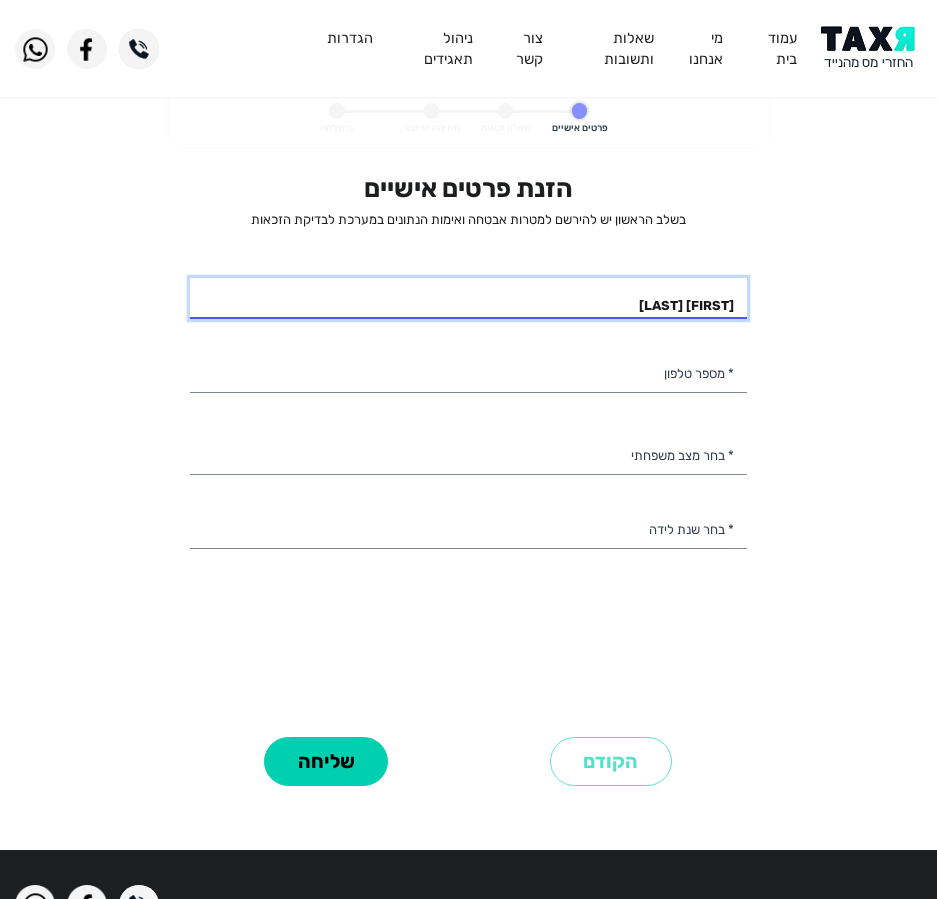 type on "[FIRST] [LAST]" 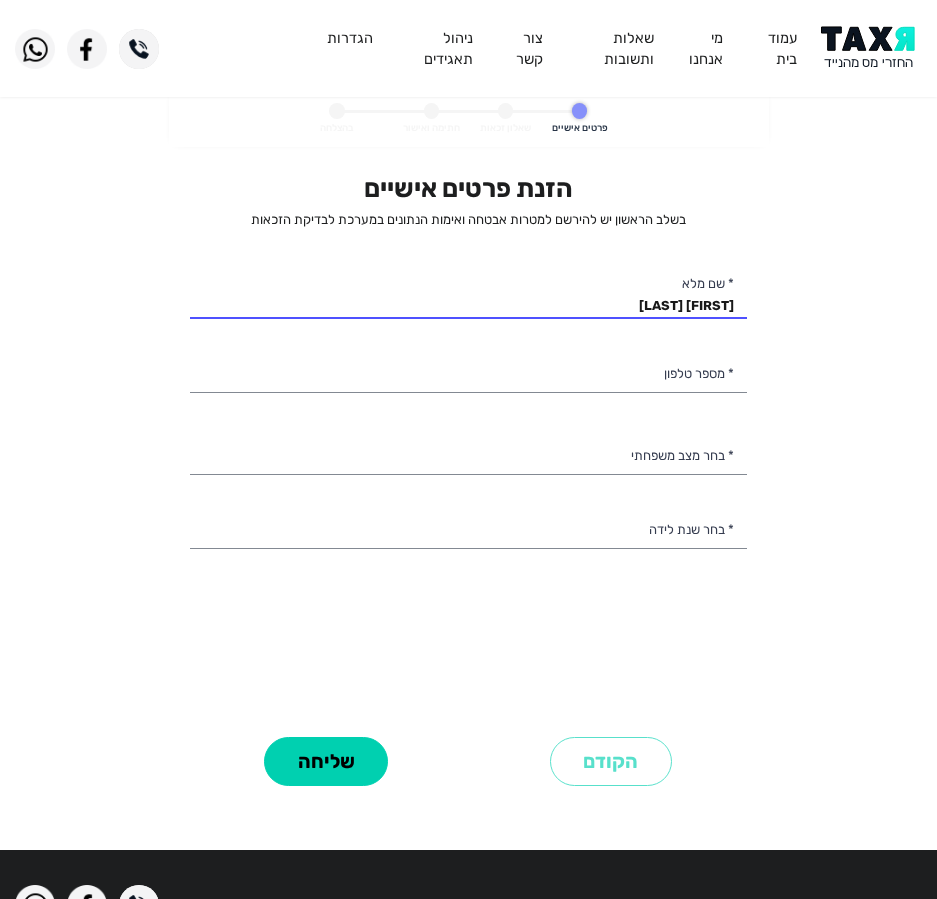 click on "הזנת פרטים אישיים  בשלב הראשון יש להירשם למטרות אבטחה ואימות הנתונים במערכת לבדיקת הזכאות [FIRST] [LAST] * שם מלא * מספר טלפון רווק/ה נשוי/אה גרוש/ה אלמן/נה * בחר מצב משפחתי 2003 2002 2001 2000 1999 1998 1997 1996 1995 1994 1993 1992 1991 1990 1989 1988 1987 1986 1985 1984 1983 1982 1981 1980 1979 1978 1977 1976 1975 1974 1973 1972 1971 1970 1969 1968 1967 1966 1965 1964 1963 1962 1961 1960 1959 1958 1957 1956 1955 1954 1953 1952 1951 1950 1949 1948 1947 1946 1945 * בחר שנת לידה" at bounding box center (468, 451) 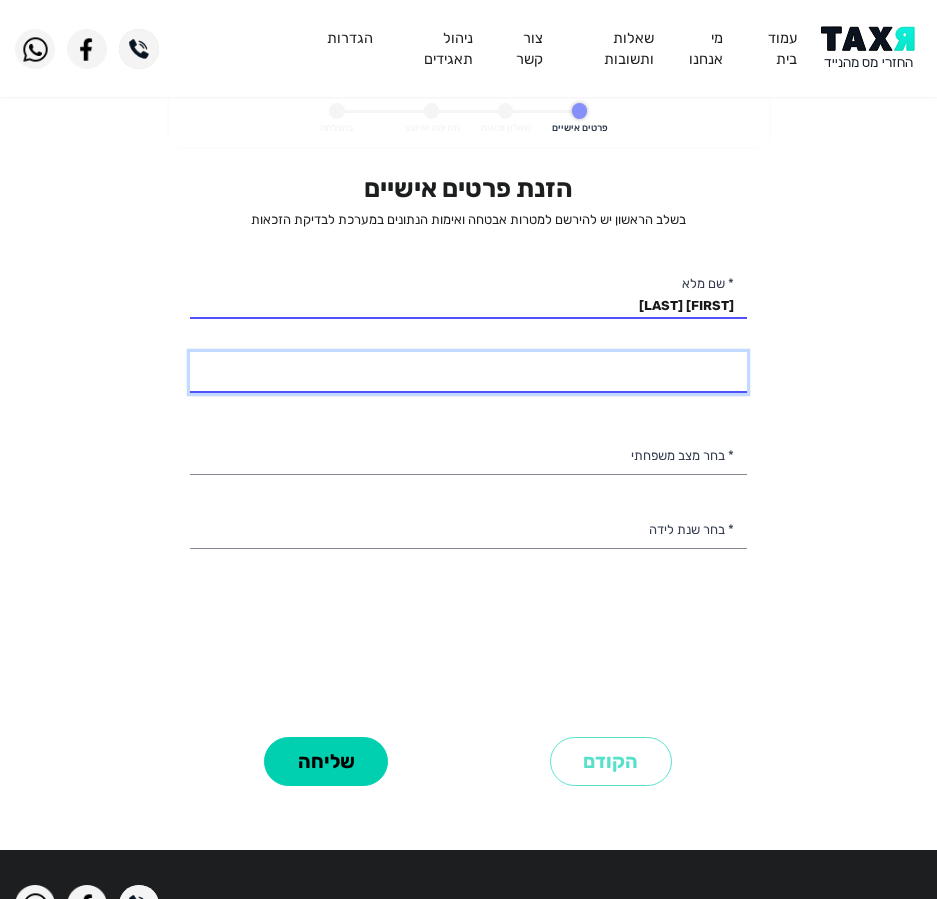 click on "* מספר טלפון" at bounding box center [468, 373] 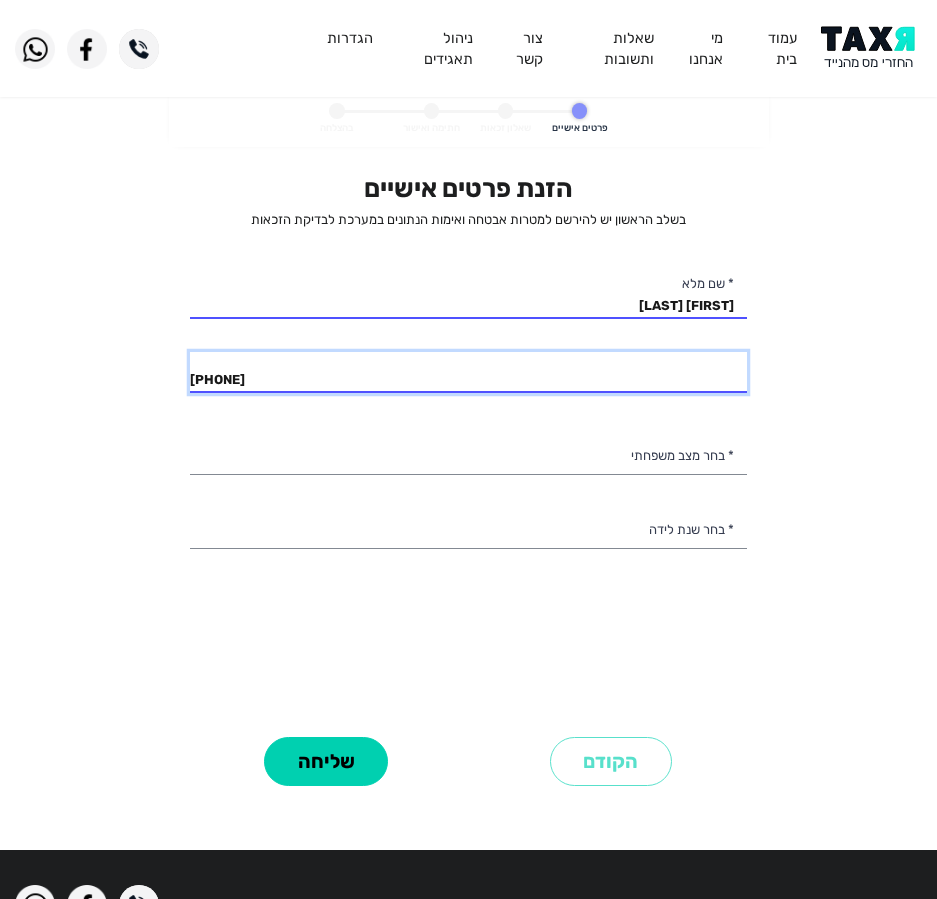 type on "[PHONE]" 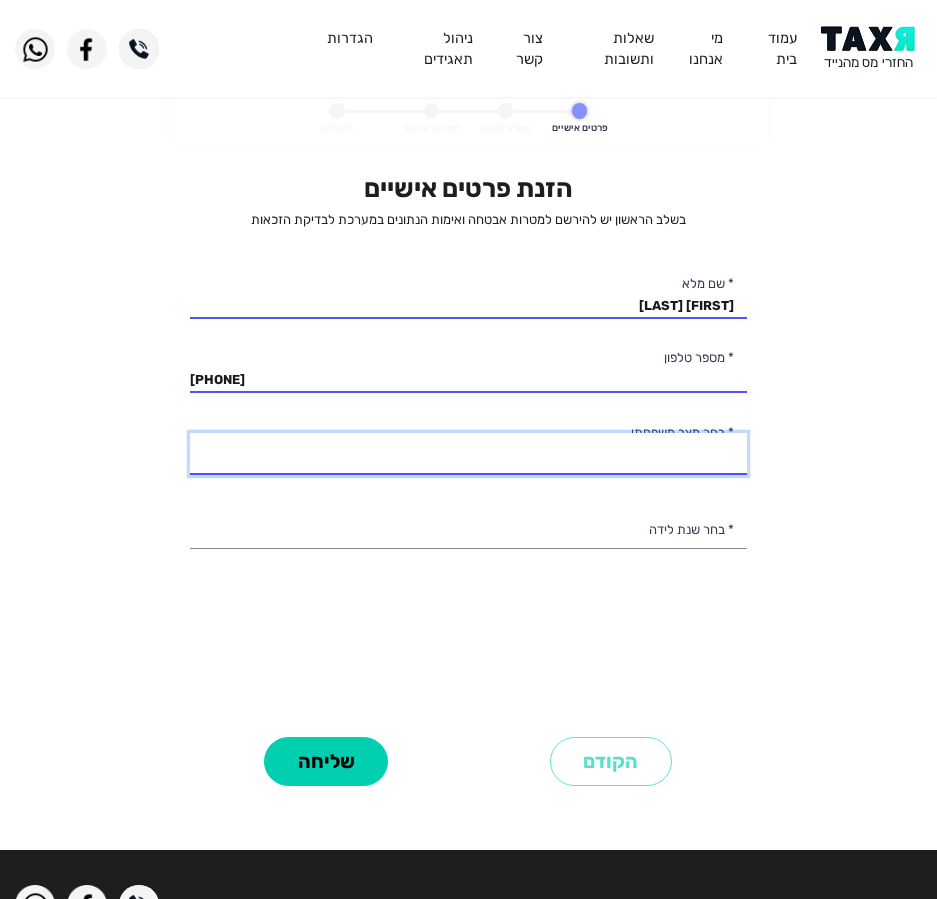 click on "רווק/ה נשוי/אה גרוש/ה אלמן/נה" at bounding box center [468, 454] 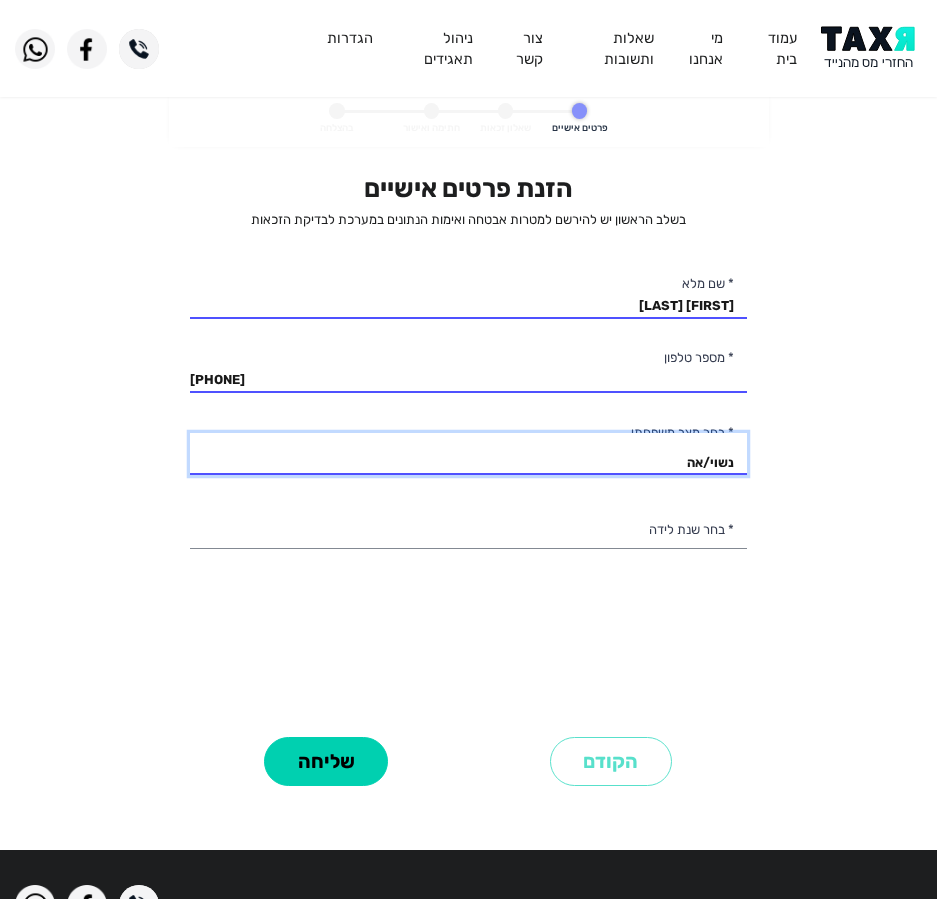 click on "רווק/ה נשוי/אה גרוש/ה אלמן/נה" at bounding box center [468, 454] 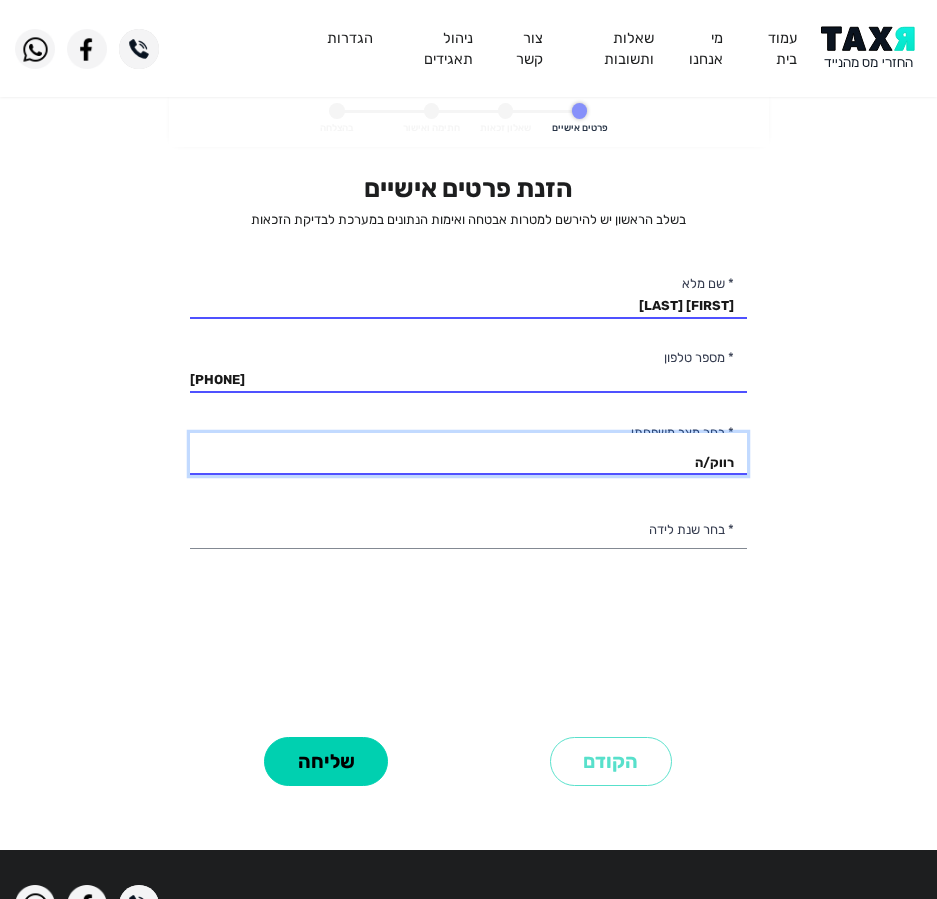 click on "רווק/ה נשוי/אה גרוש/ה אלמן/נה" at bounding box center [468, 454] 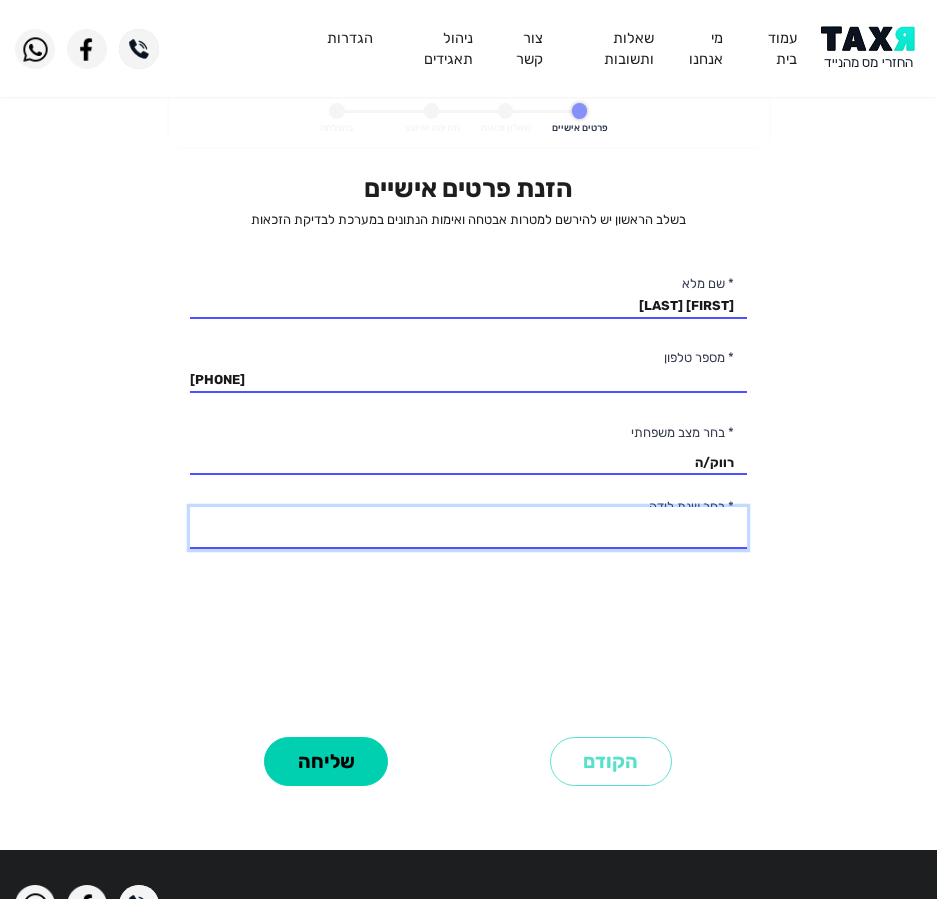 click on "2003 2002 2001 2000 1999 1998 1997 1996 1995 1994 1993 1992 1991 1990 1989 1988 1987 1986 1985 1984 1983 1982 1981 1980 1979 1978 1977 1976 1975 1974 1973 1972 1971 1970 1969 1968 1967 1966 1965 1964 1963 1962 1961 1960 1959 1958 1957 1956 1955 1954 1953 1952 1951 1950 1949 1948 1947 1946 1945" at bounding box center (468, 528) 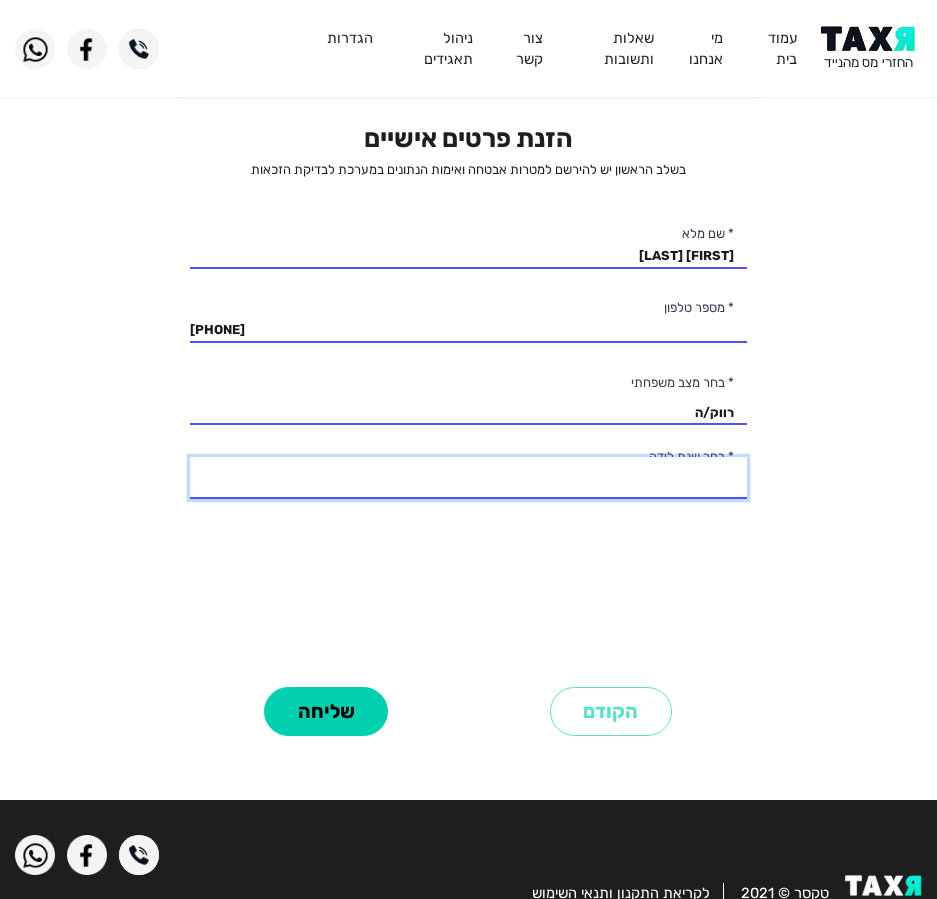 scroll, scrollTop: 98, scrollLeft: 0, axis: vertical 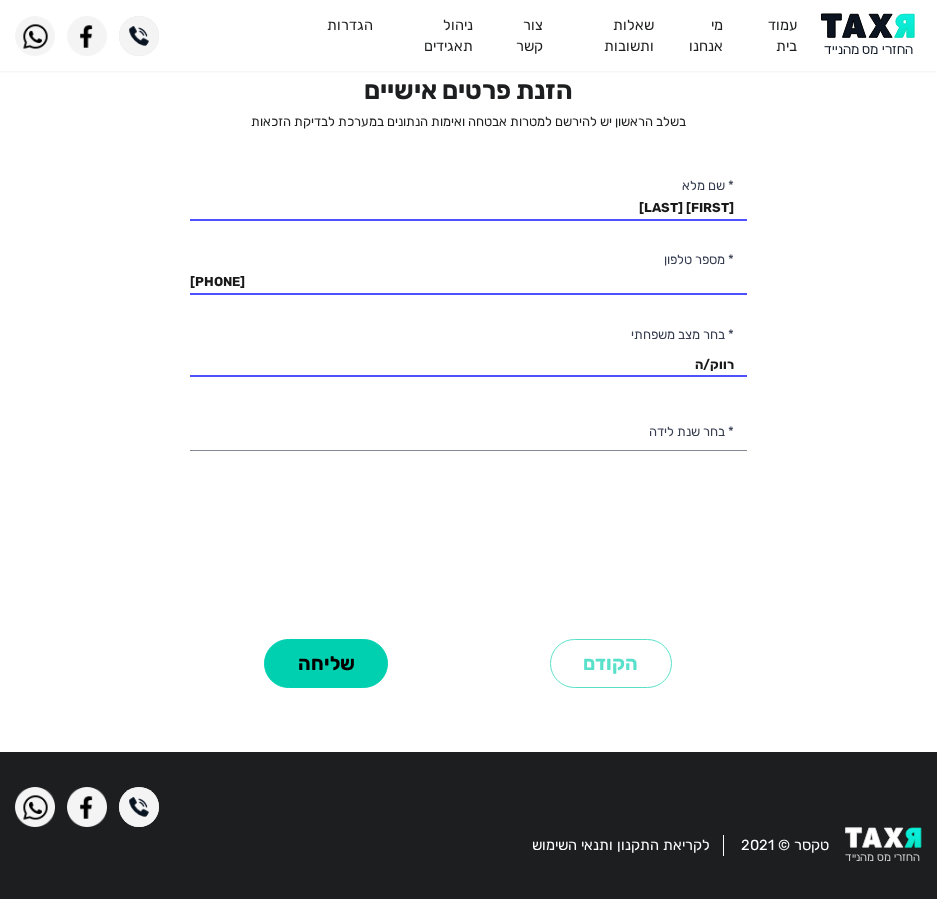click on "הזנת פרטים אישיים  בשלב הראשון יש להירשם למטרות אבטחה ואימות הנתונים במערכת לבדיקת הזכאות [FIRST] [LAST] * שם מלא [PHONE] * מספר טלפון רווק/ה נשוי/אה גרוש/ה אלמן/נה * בחר מצב משפחתי 2003 2002 2001 2000 1999 1998 1997 1996 1995 1994 1993 1992 1991 1990 1989 1988 1987 1986 1985 1984 1983 1982 1981 1980 1979 1978 1977 1976 1975 1974 1973 1972 1971 1970 1969 1968 1967 1966 1965 1964 1963 1962 1961 1960 1959 1958 1957 1956 1955 1954 1953 1952 1951 1950 1949 1948 1947 1946 1945 * בחר שנת לידה" at bounding box center [468, 353] 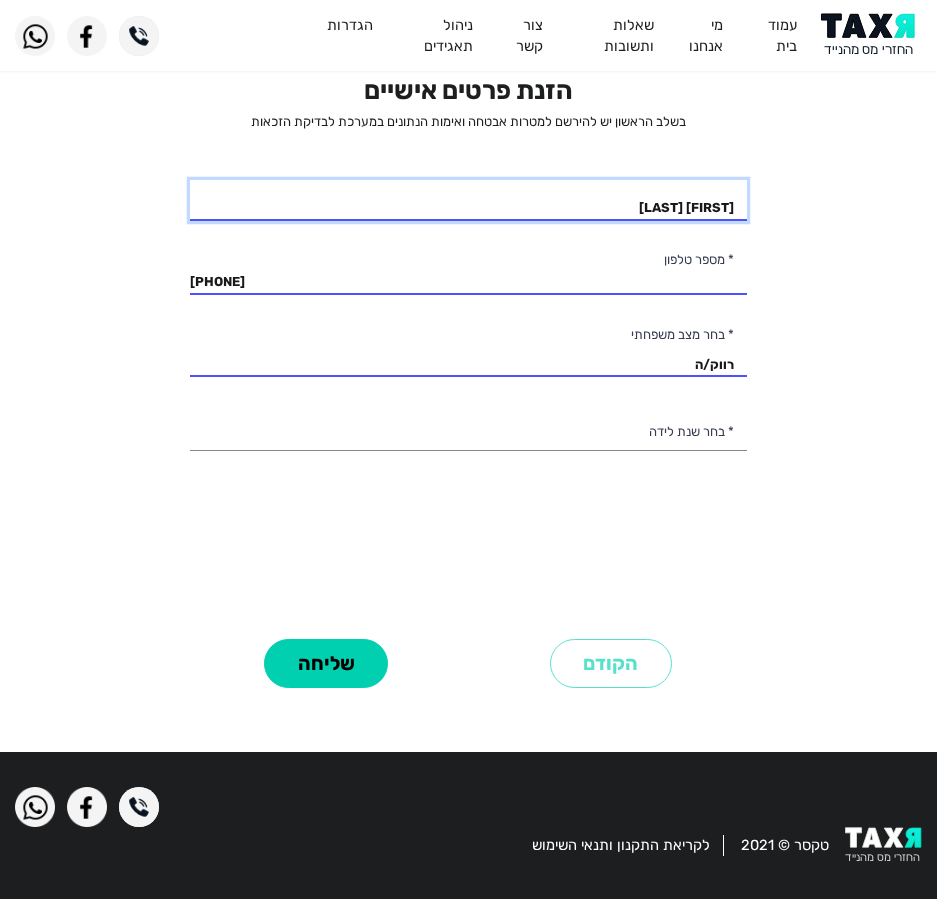 click on "[FIRST] [LAST]" at bounding box center [468, 201] 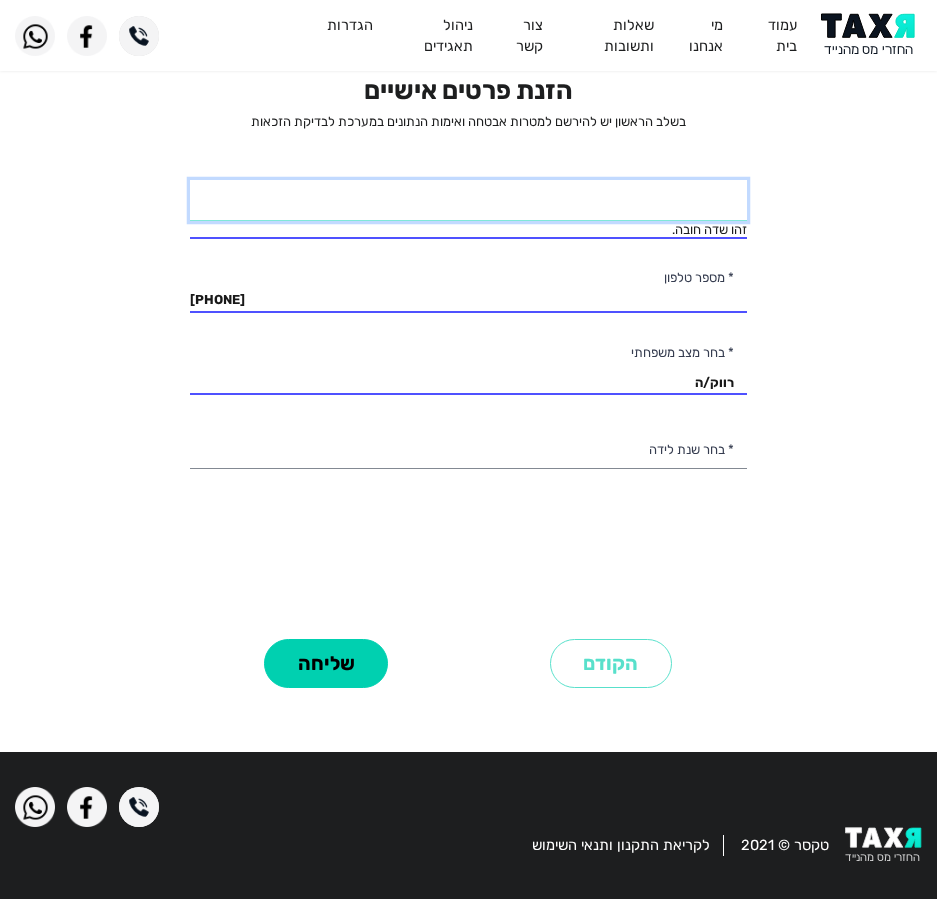 type 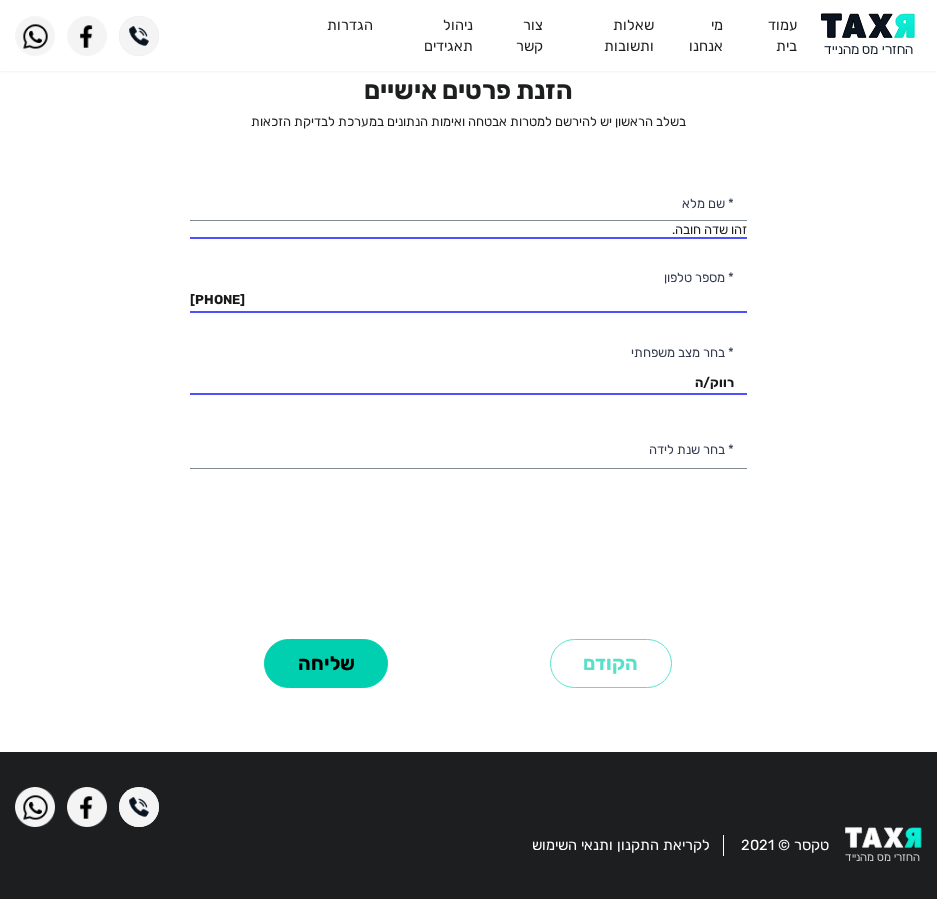 drag, startPoint x: 131, startPoint y: 485, endPoint x: 214, endPoint y: 337, distance: 169.685 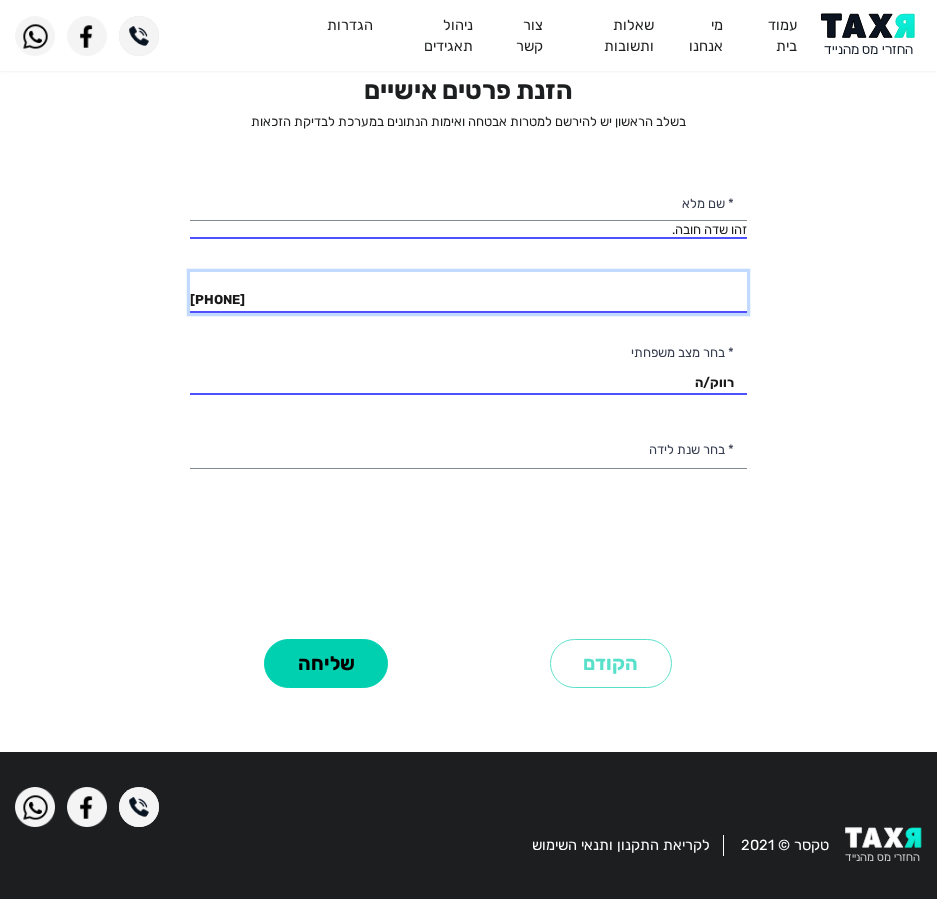 click on "[PHONE]" at bounding box center [468, 293] 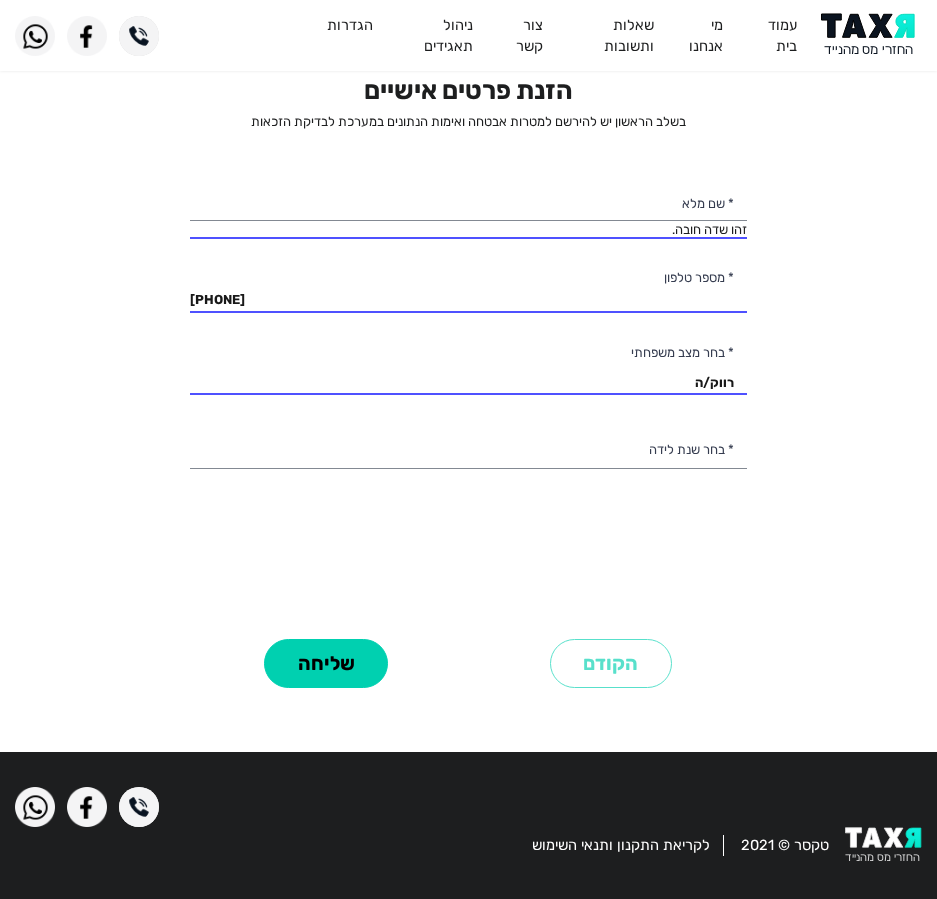 click at bounding box center (468, 238) 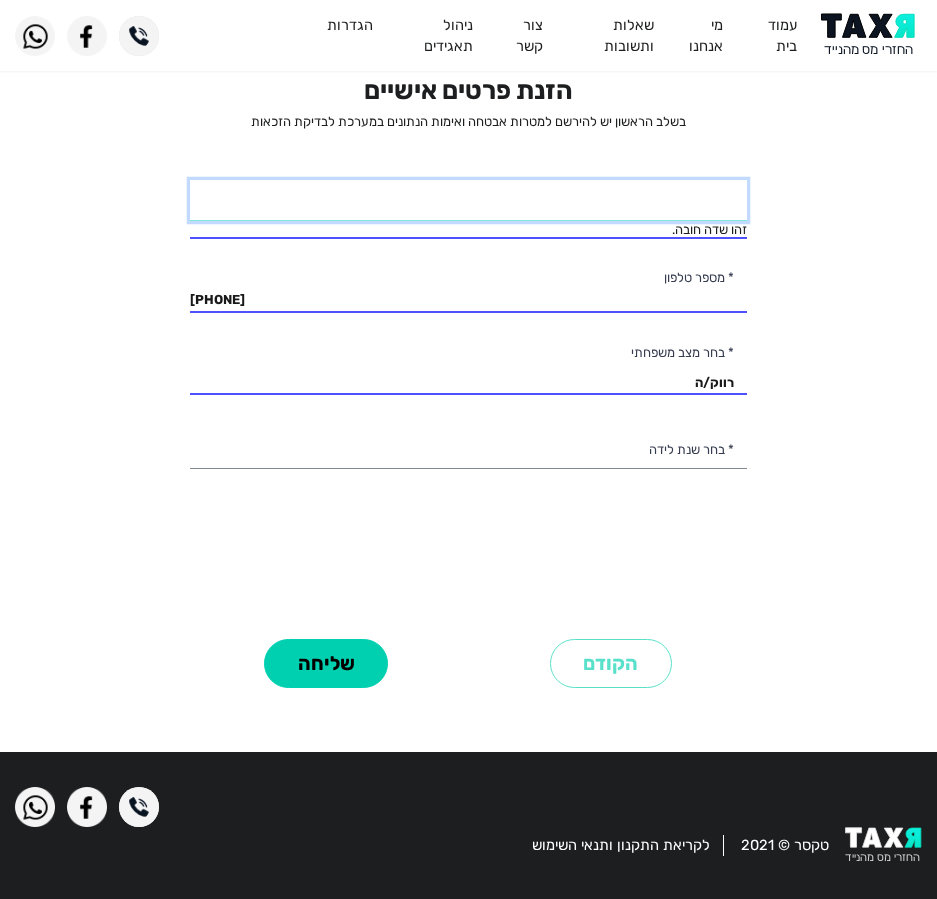 click on "* שם מלא" at bounding box center (468, 201) 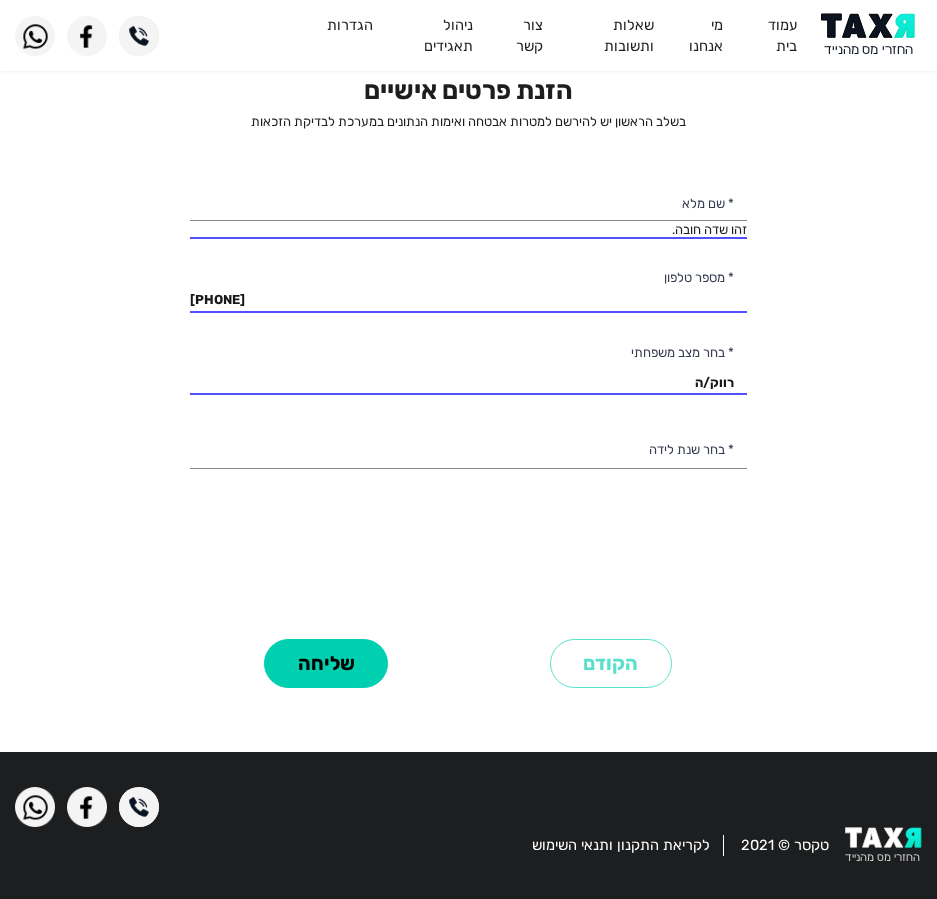 click at bounding box center [468, 312] 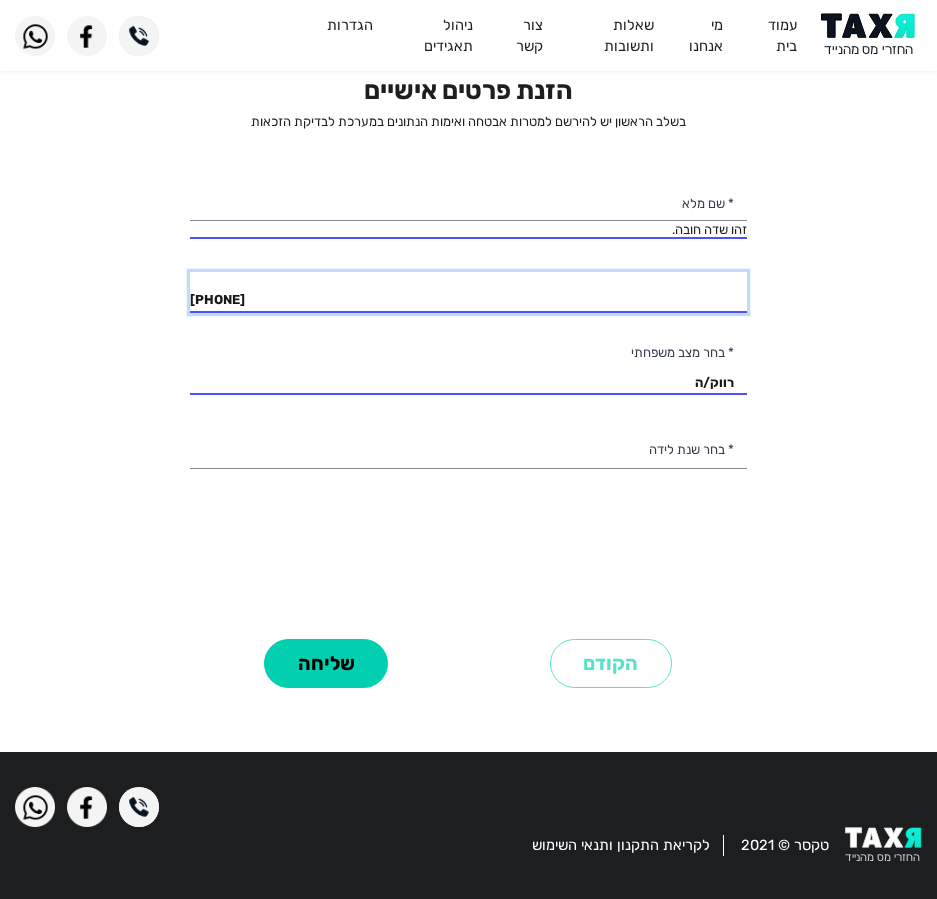 click on "[PHONE]" at bounding box center [468, 293] 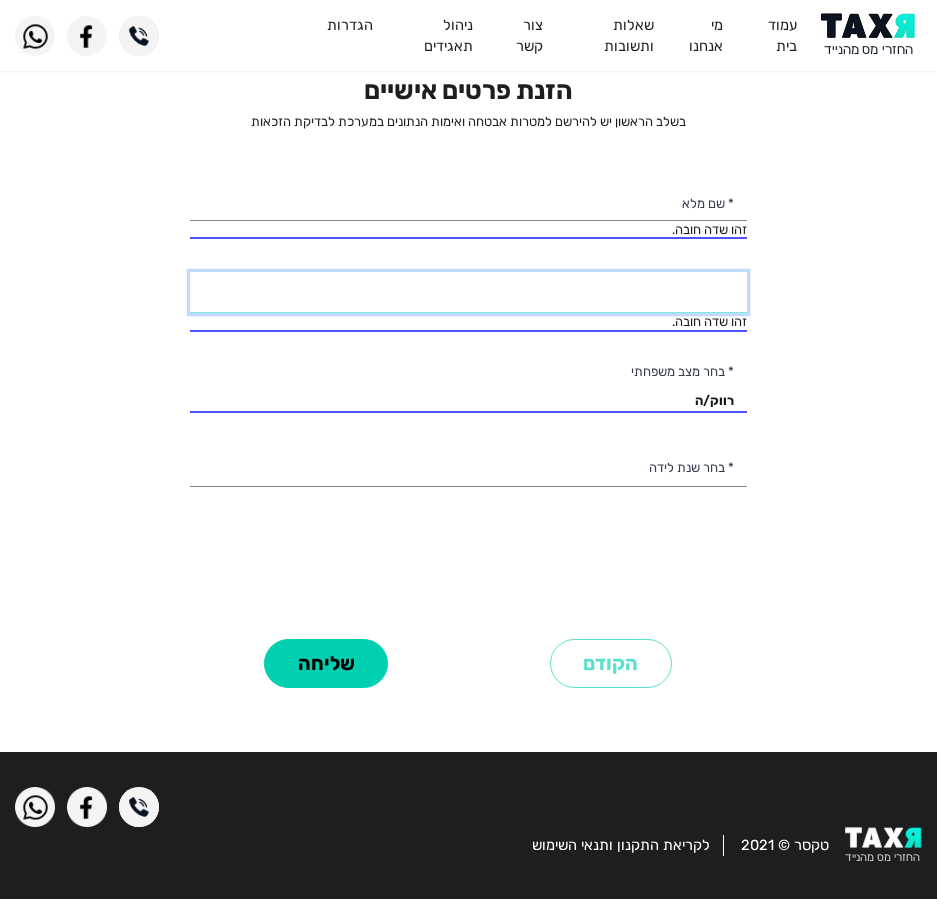 type 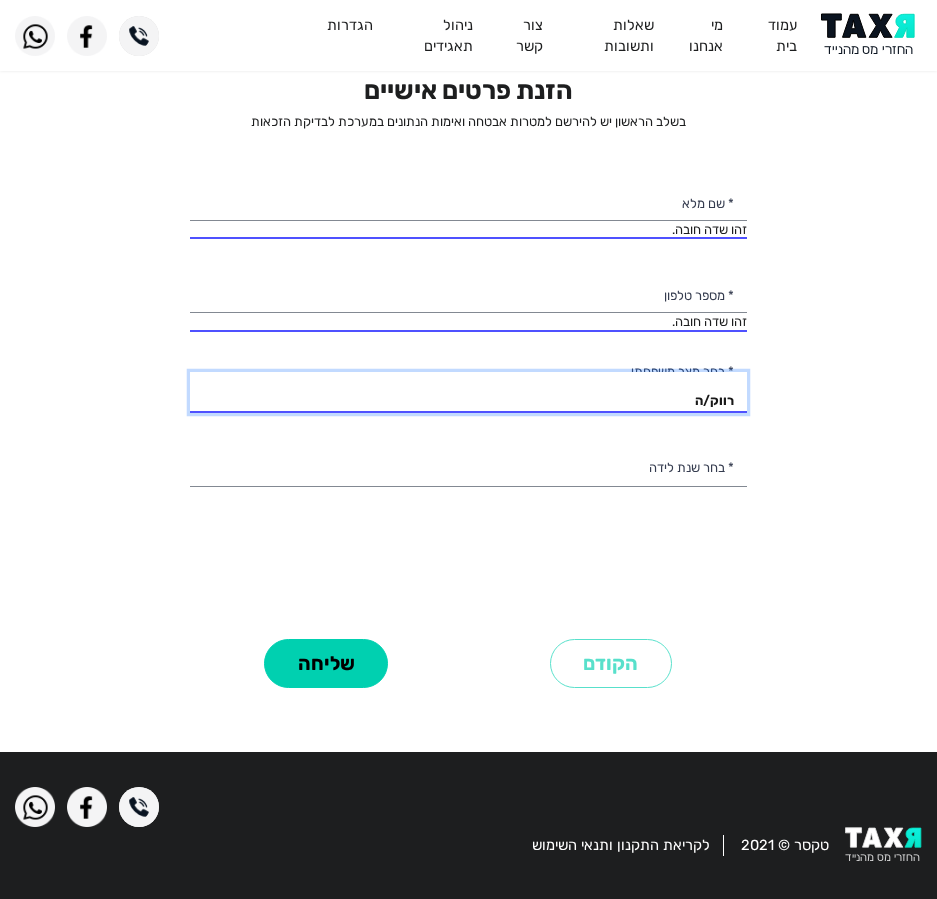 click on "רווק/ה נשוי/אה גרוש/ה אלמן/נה" at bounding box center [468, 393] 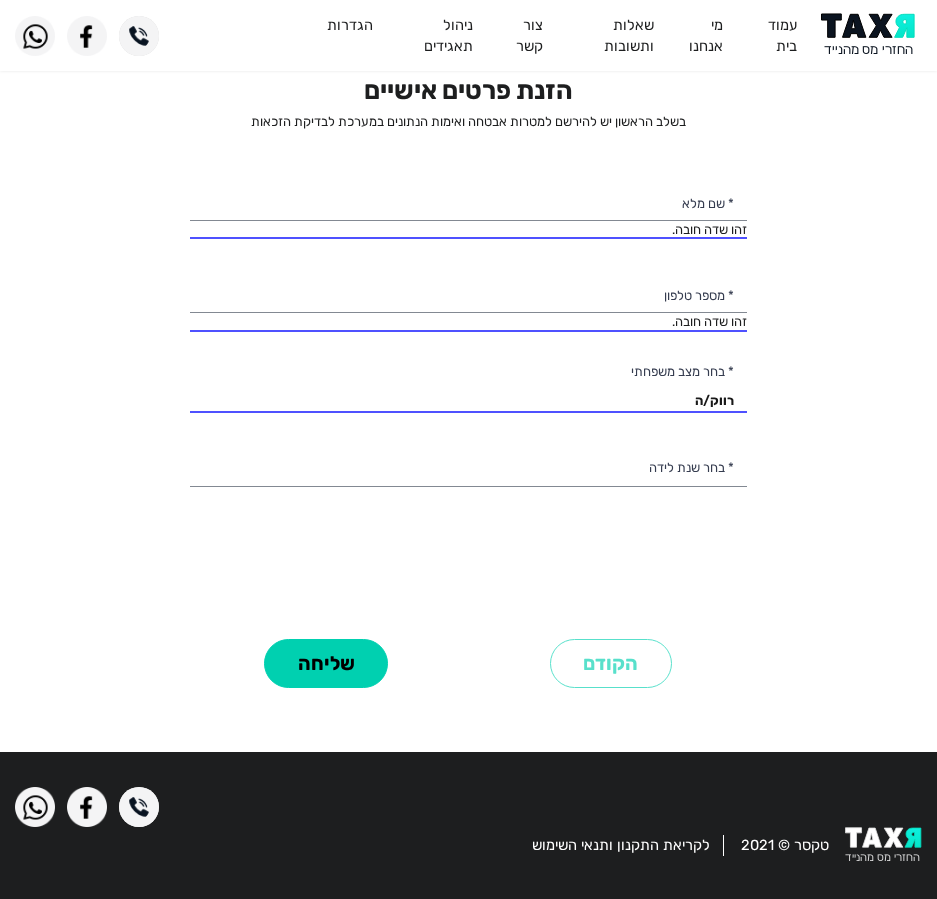 drag, startPoint x: 639, startPoint y: 577, endPoint x: 628, endPoint y: 573, distance: 11.7046995 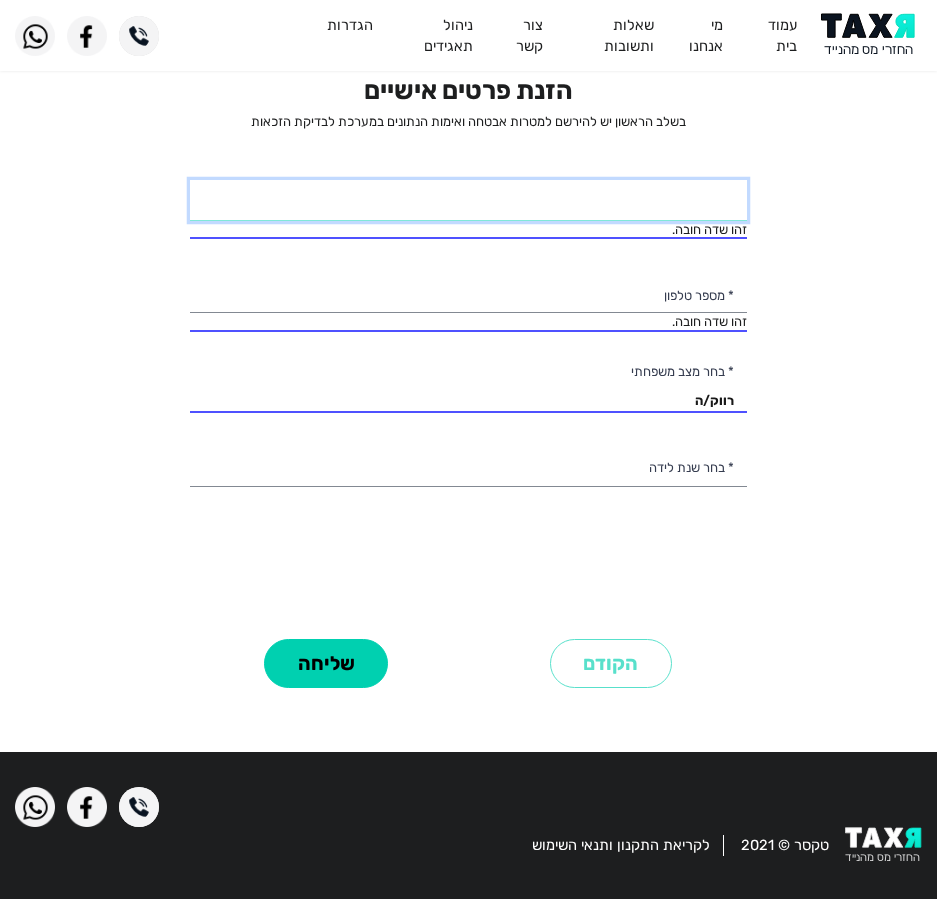 click on "* שם מלא" at bounding box center (468, 201) 